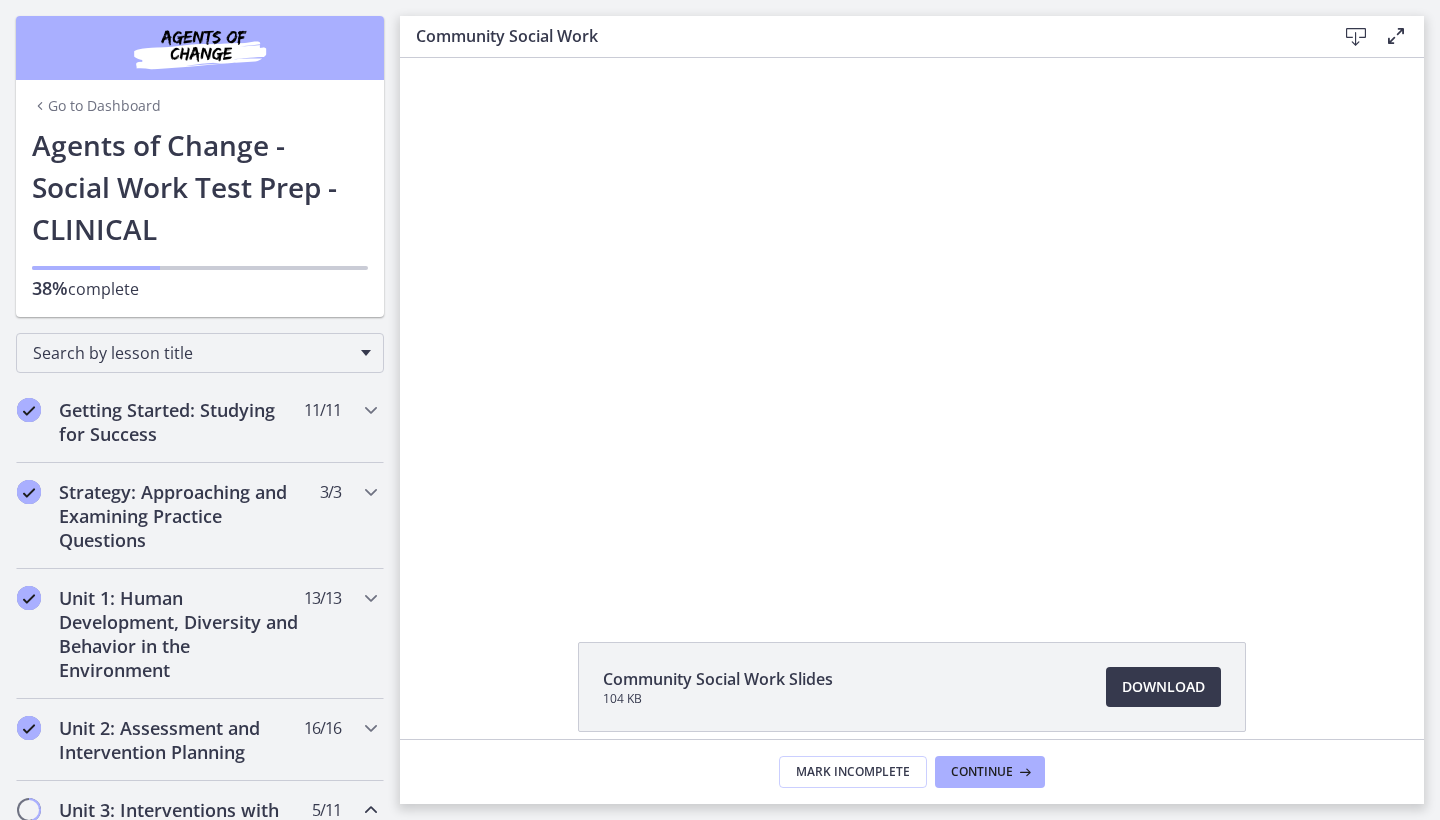 scroll, scrollTop: 0, scrollLeft: 0, axis: both 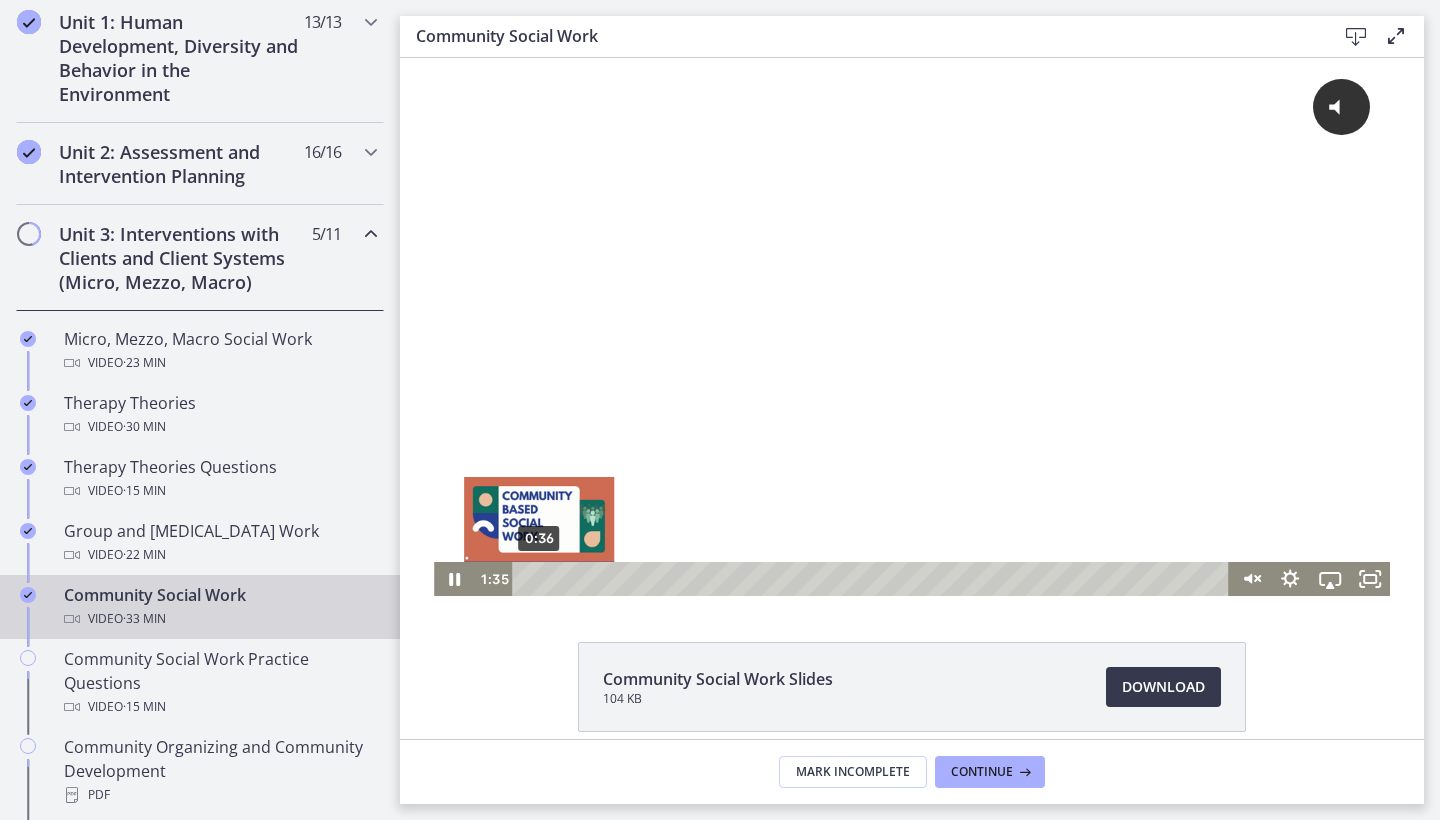 click on "0:36" at bounding box center [873, 579] 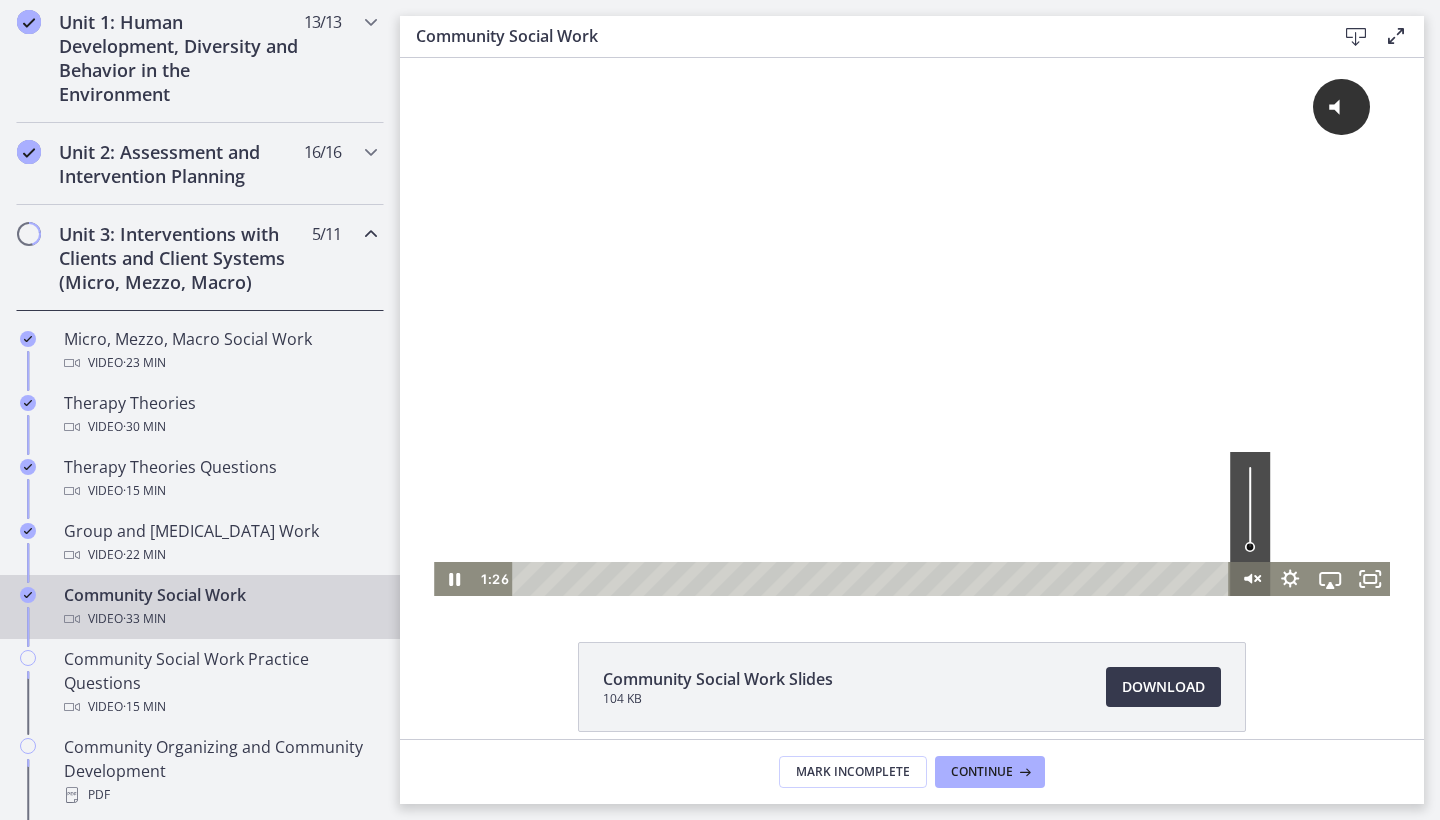 click 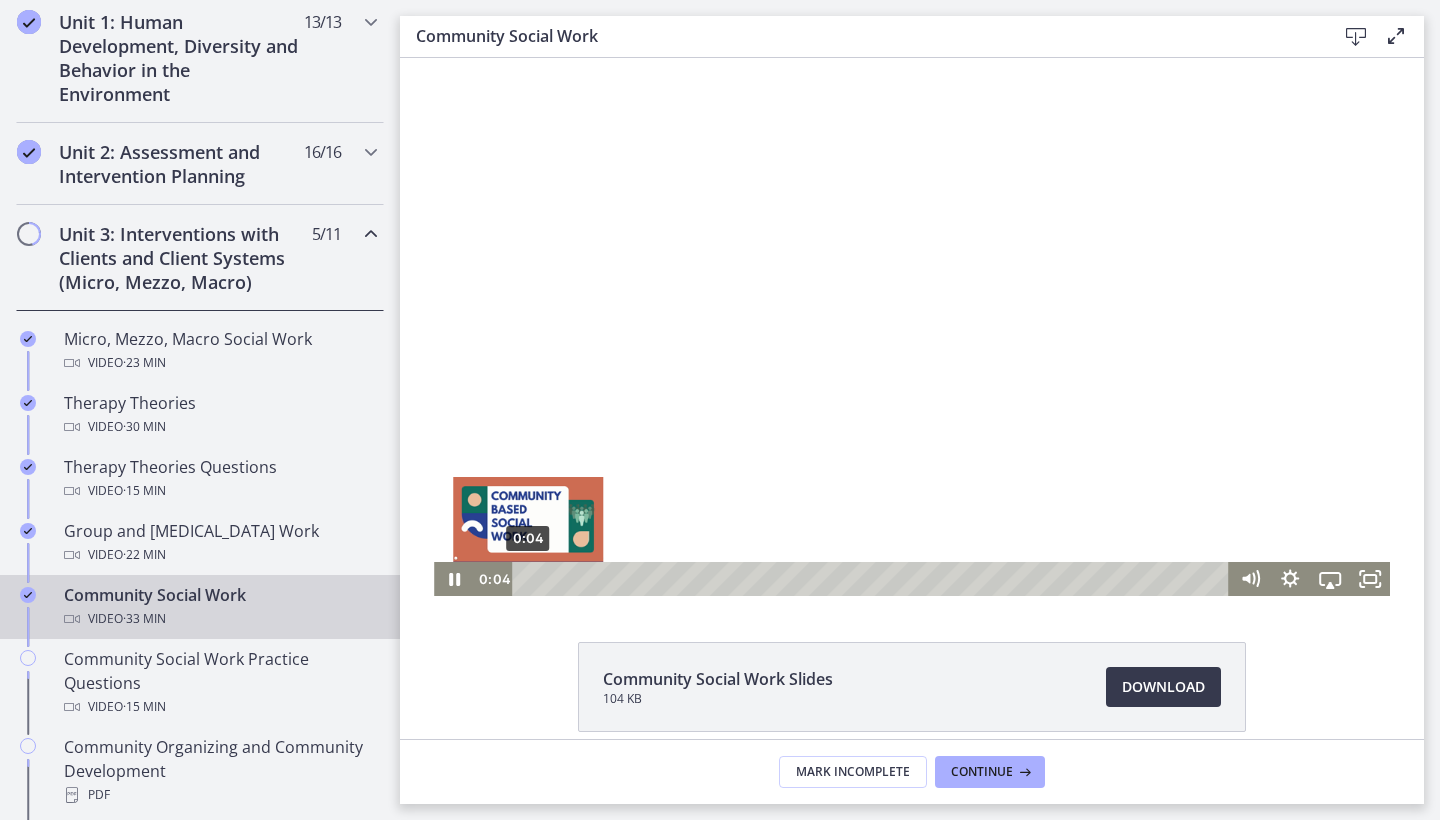 click on "0:04" at bounding box center (873, 579) 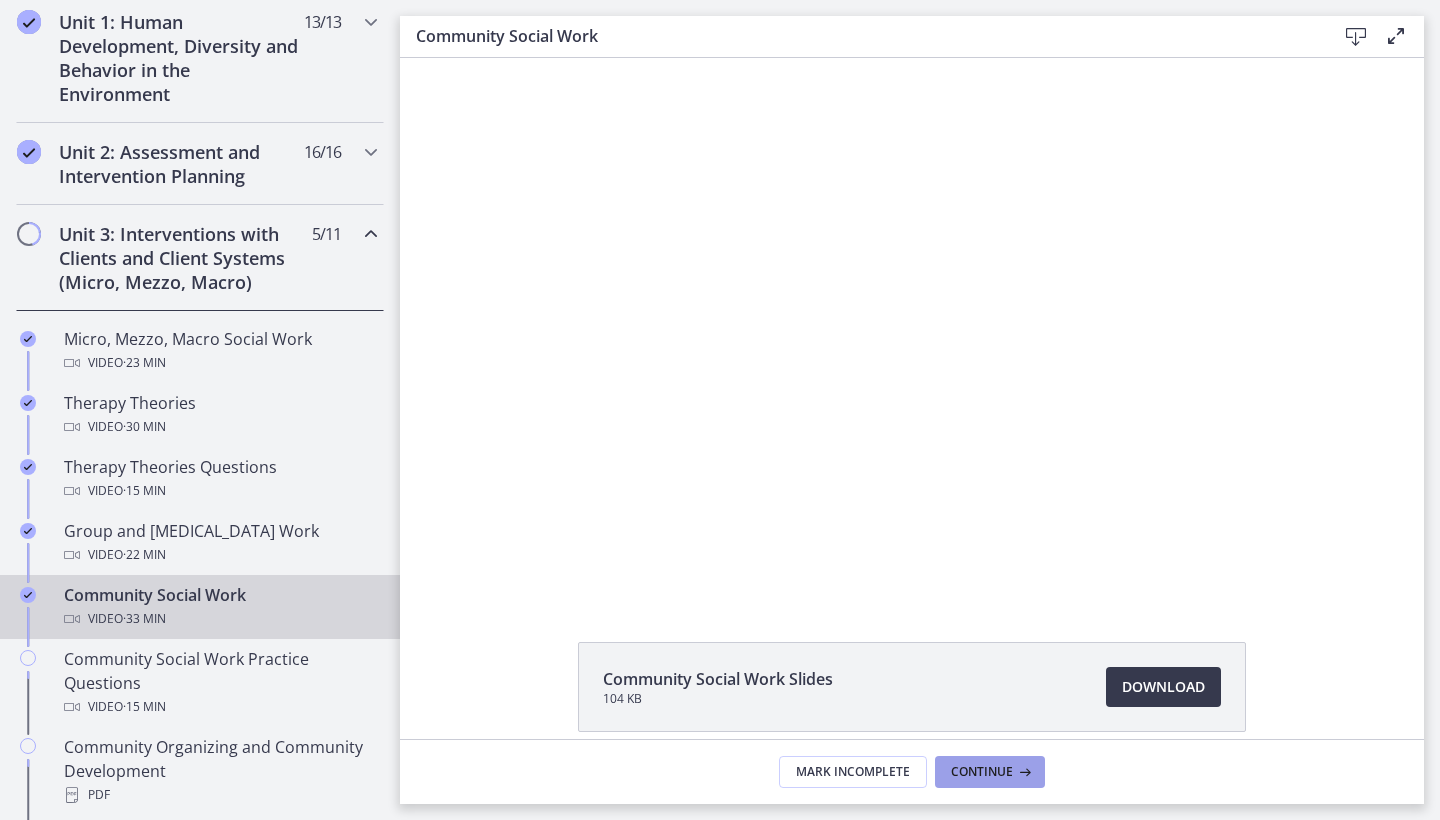 click at bounding box center [1023, 772] 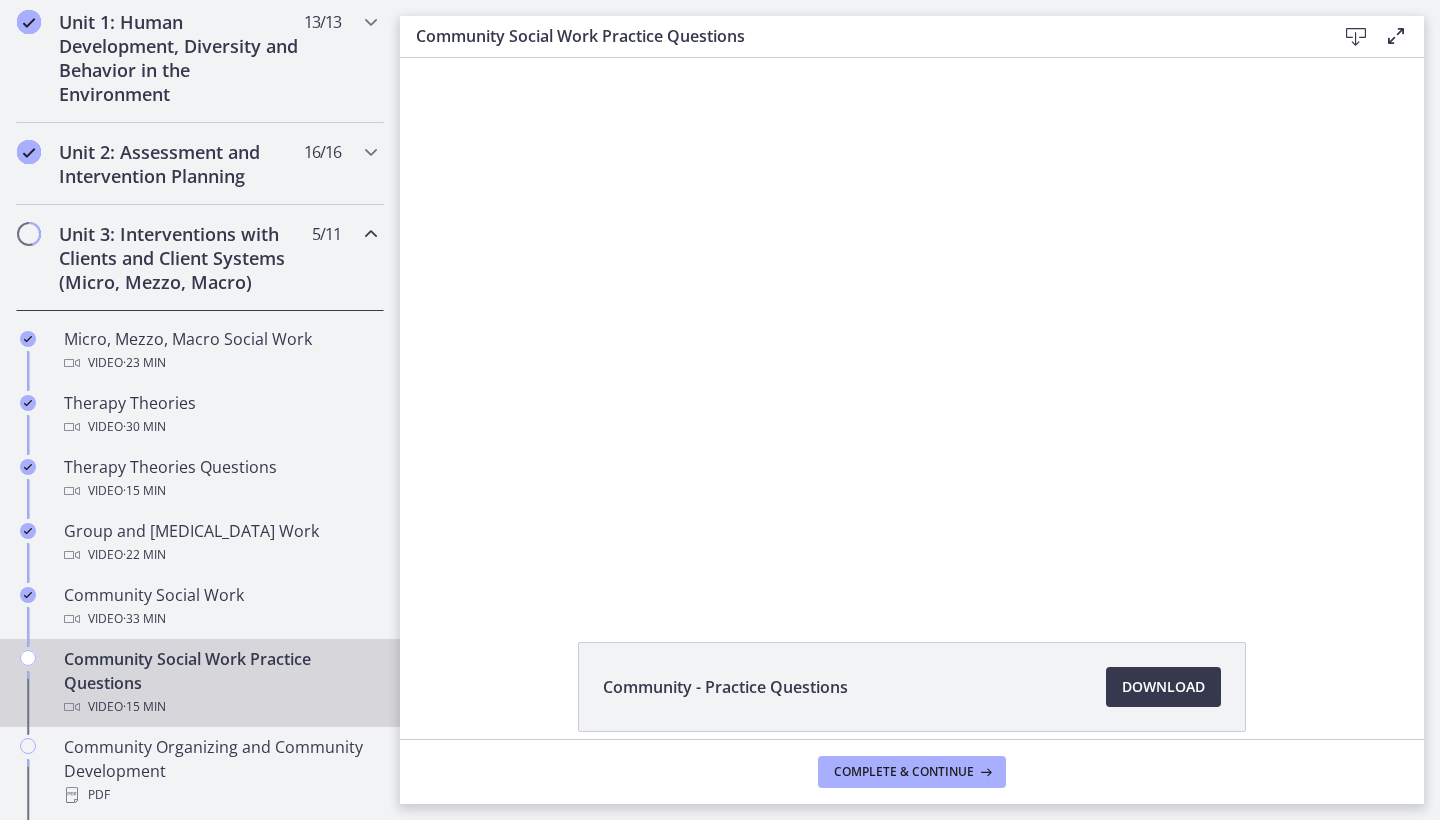 scroll, scrollTop: 0, scrollLeft: 0, axis: both 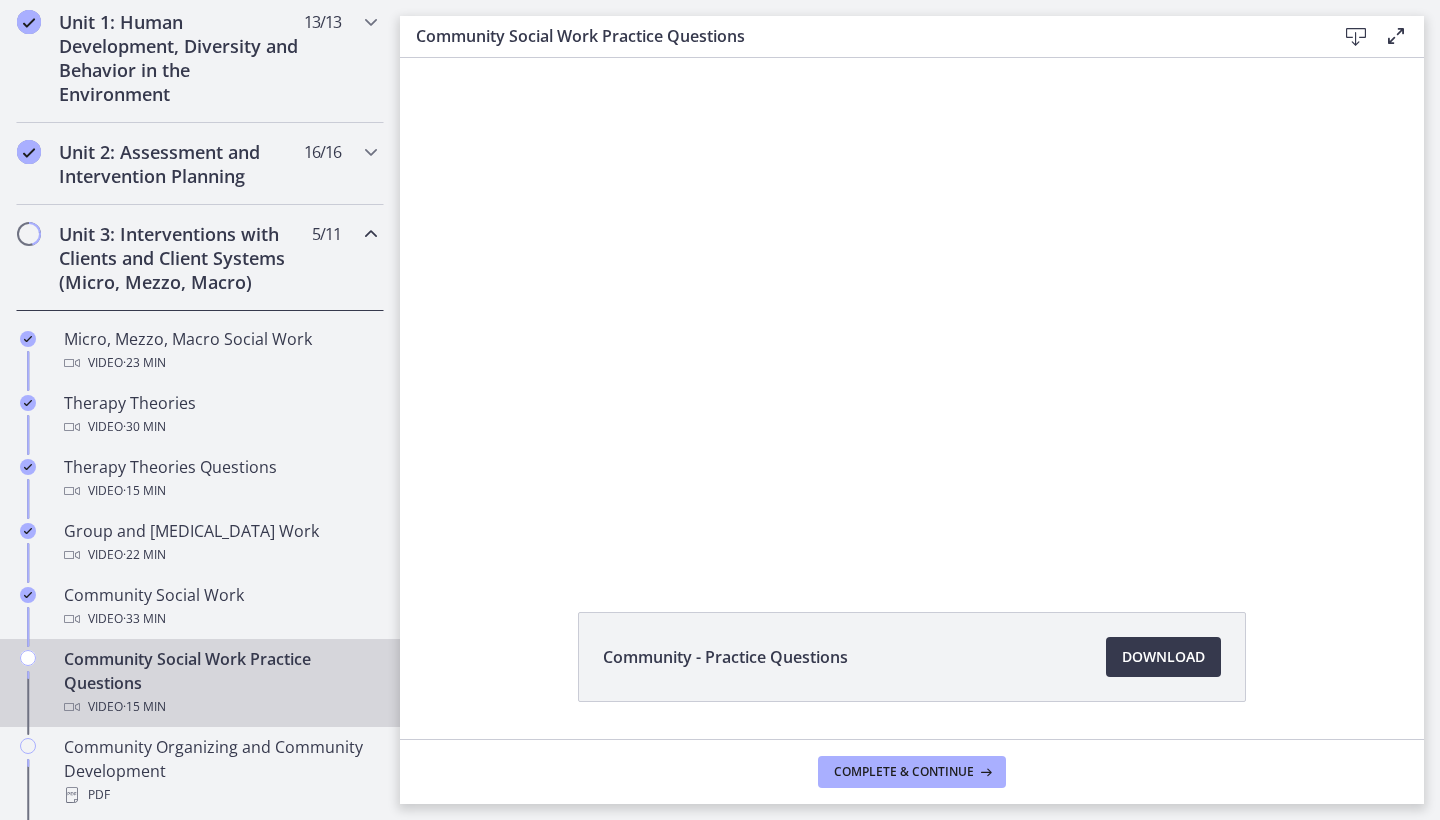 click on "Community - Practice Questions
Download
Opens in a new window" 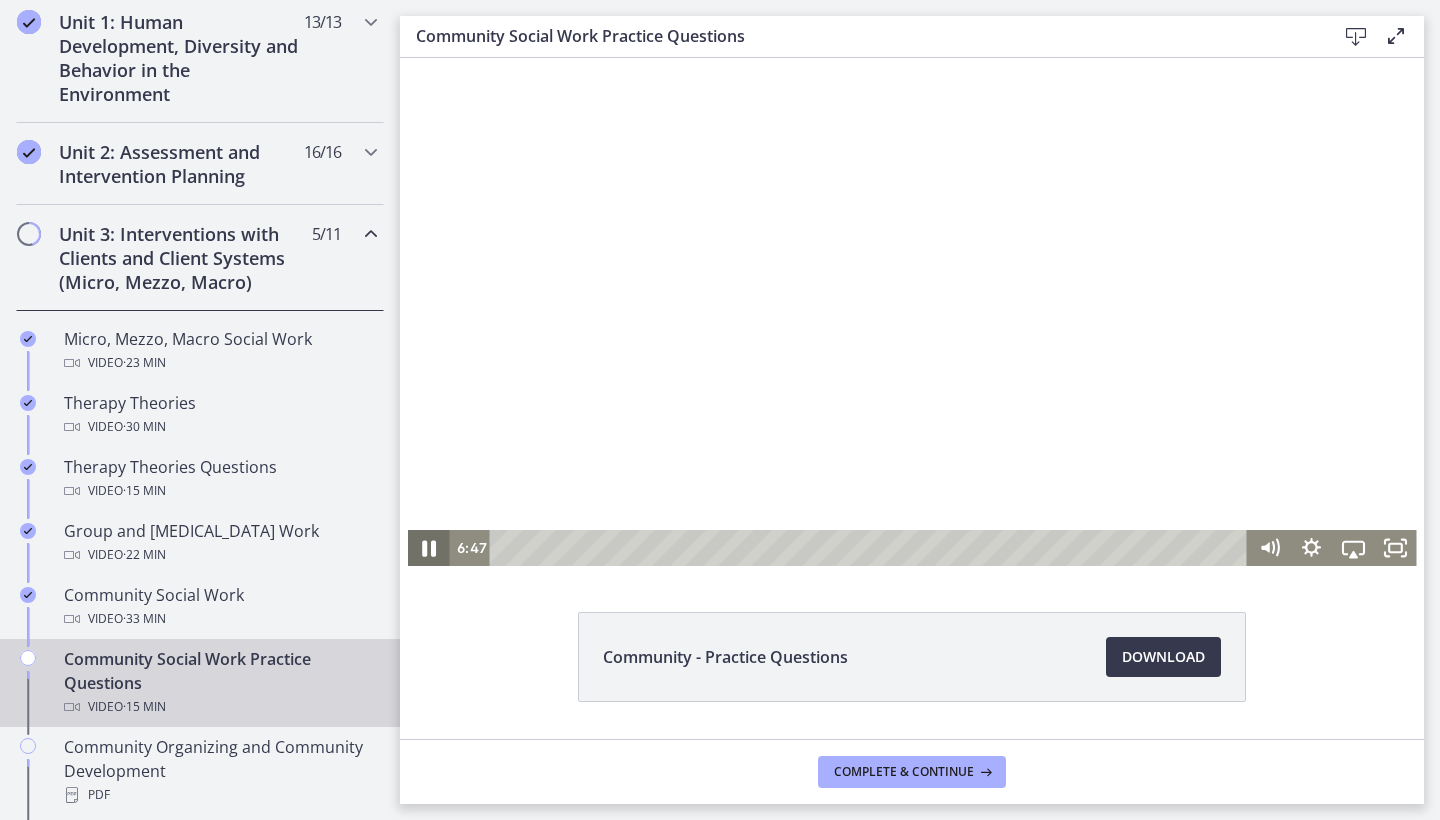 click 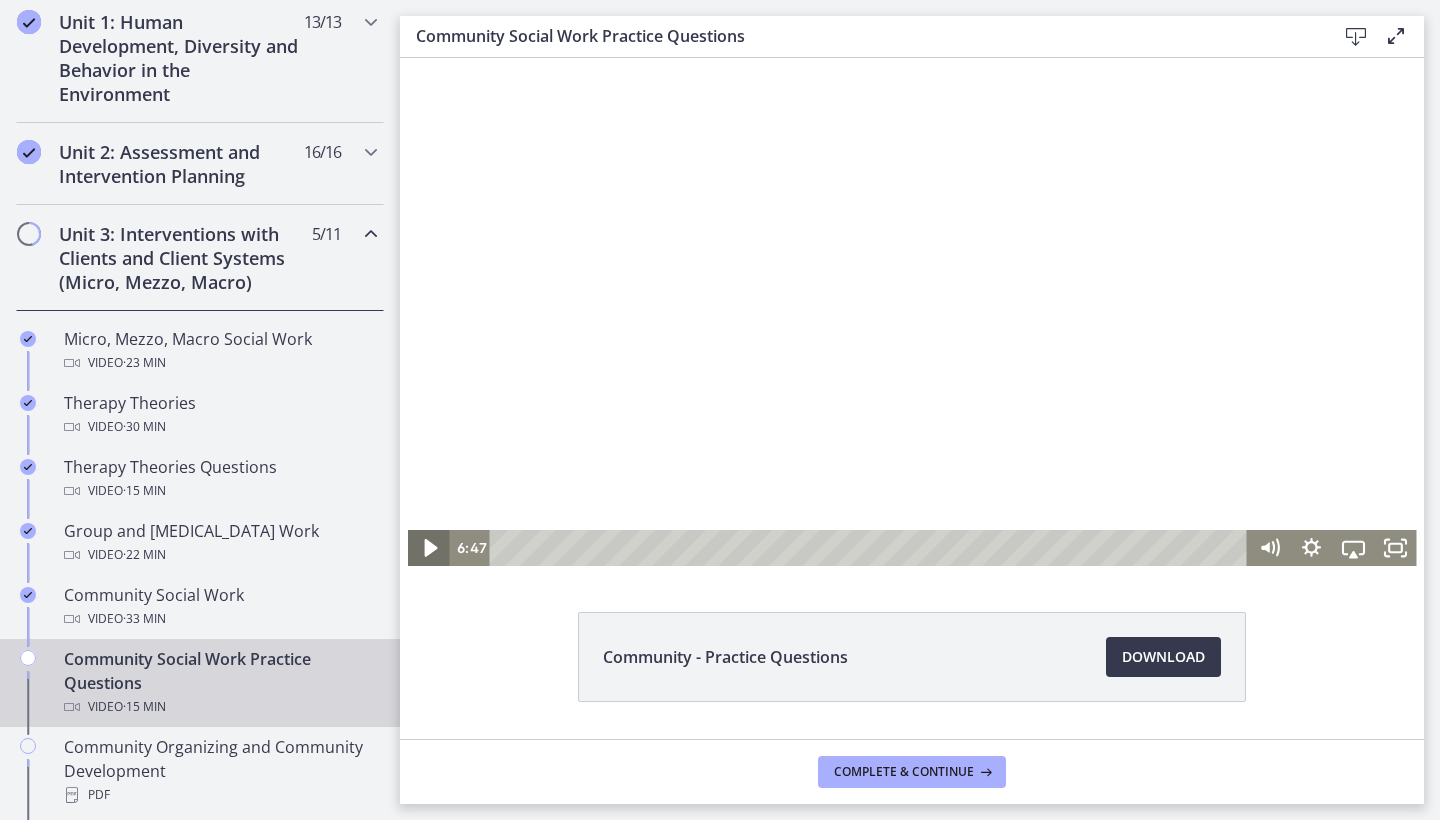 click 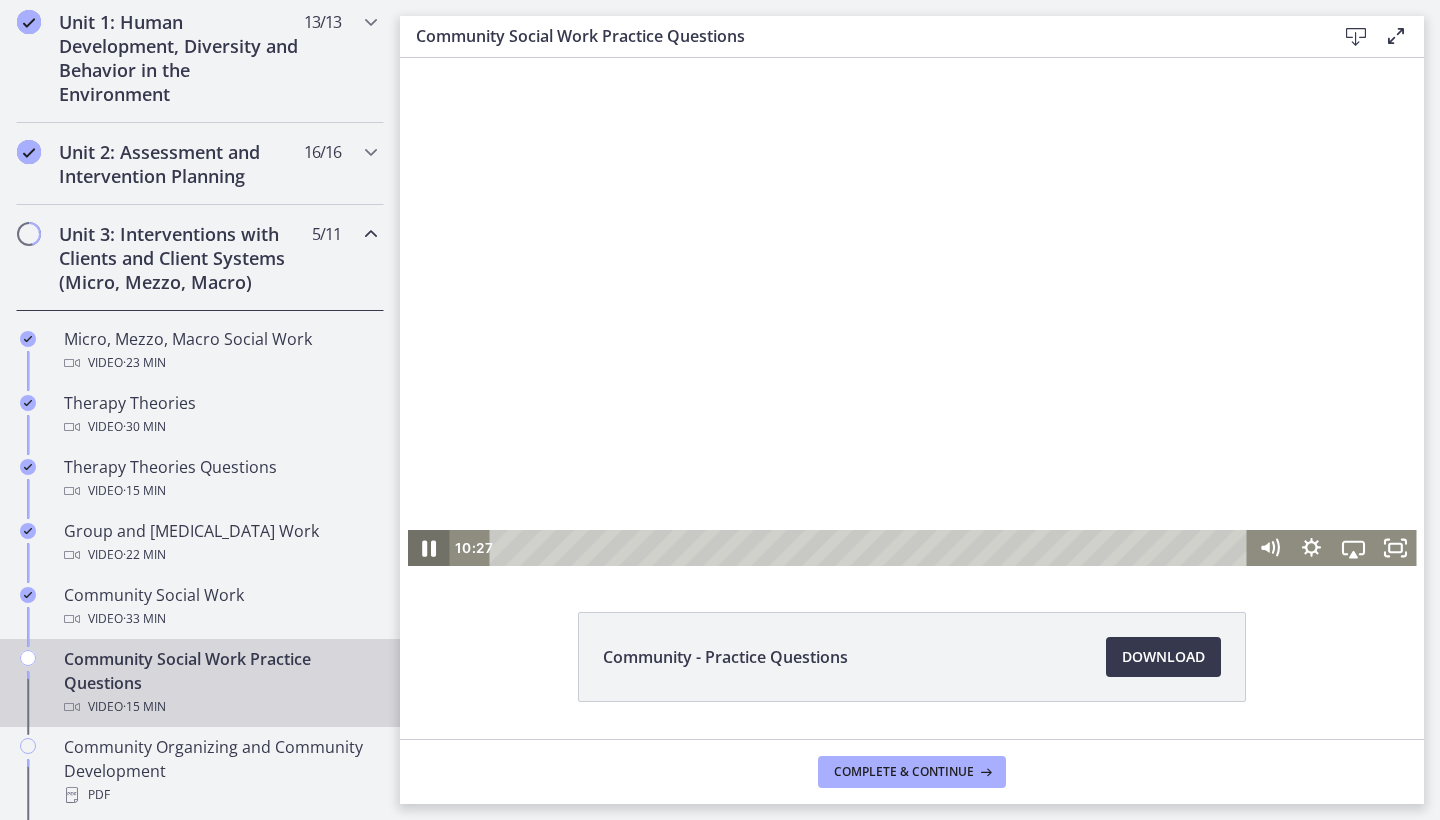 click 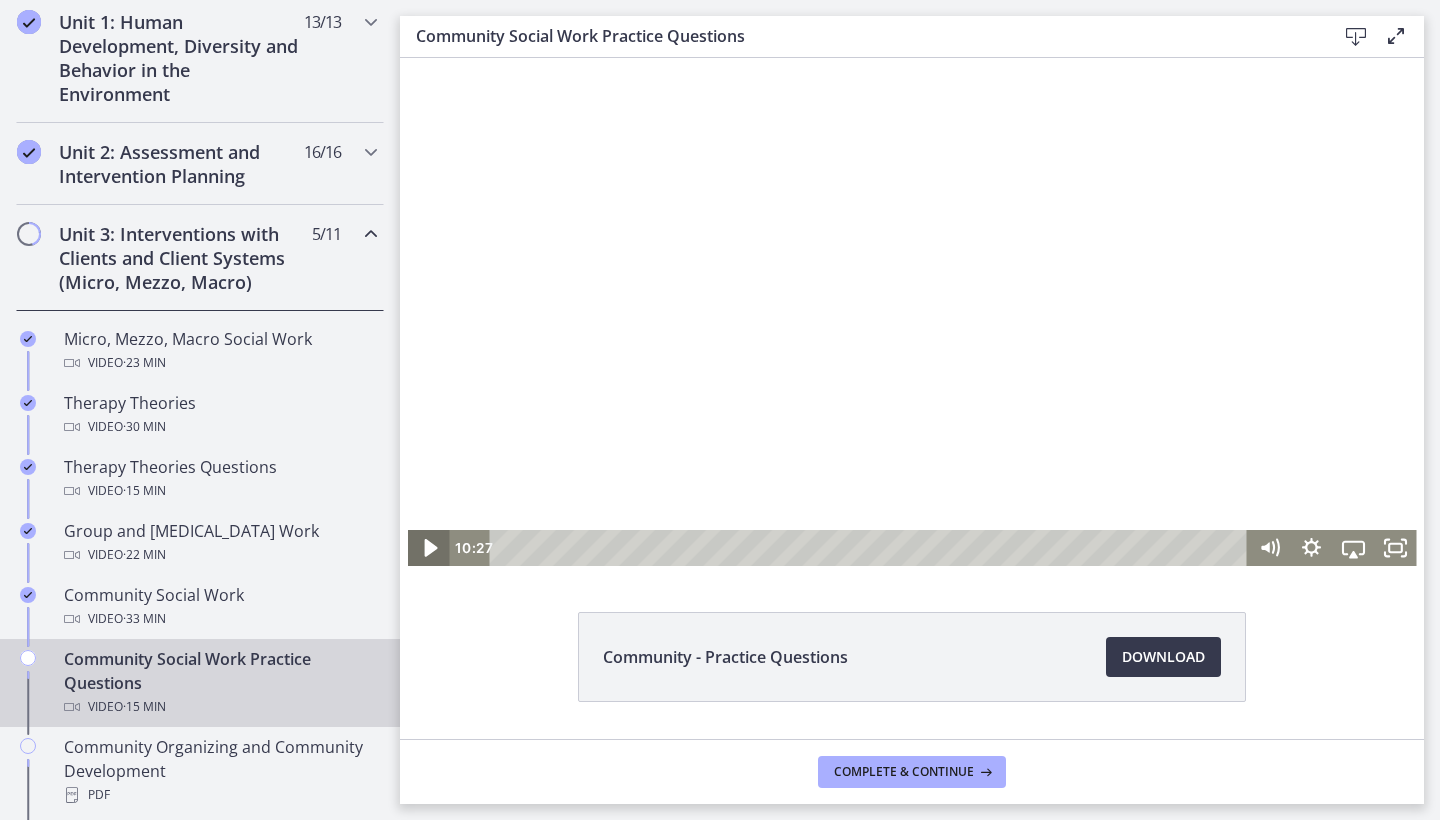 click 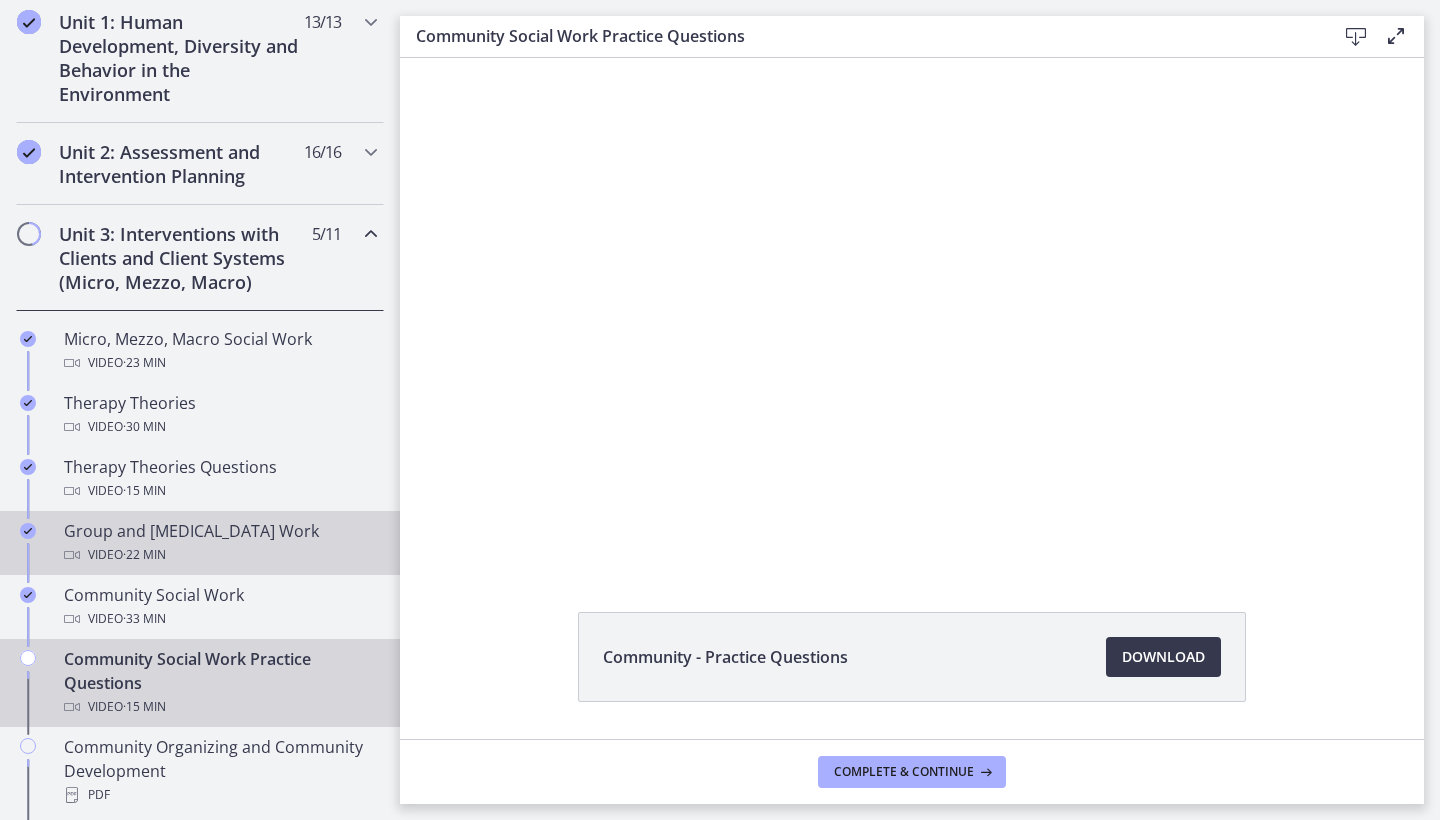 click on "Group and [MEDICAL_DATA] Work
Video
·  22 min" at bounding box center (220, 543) 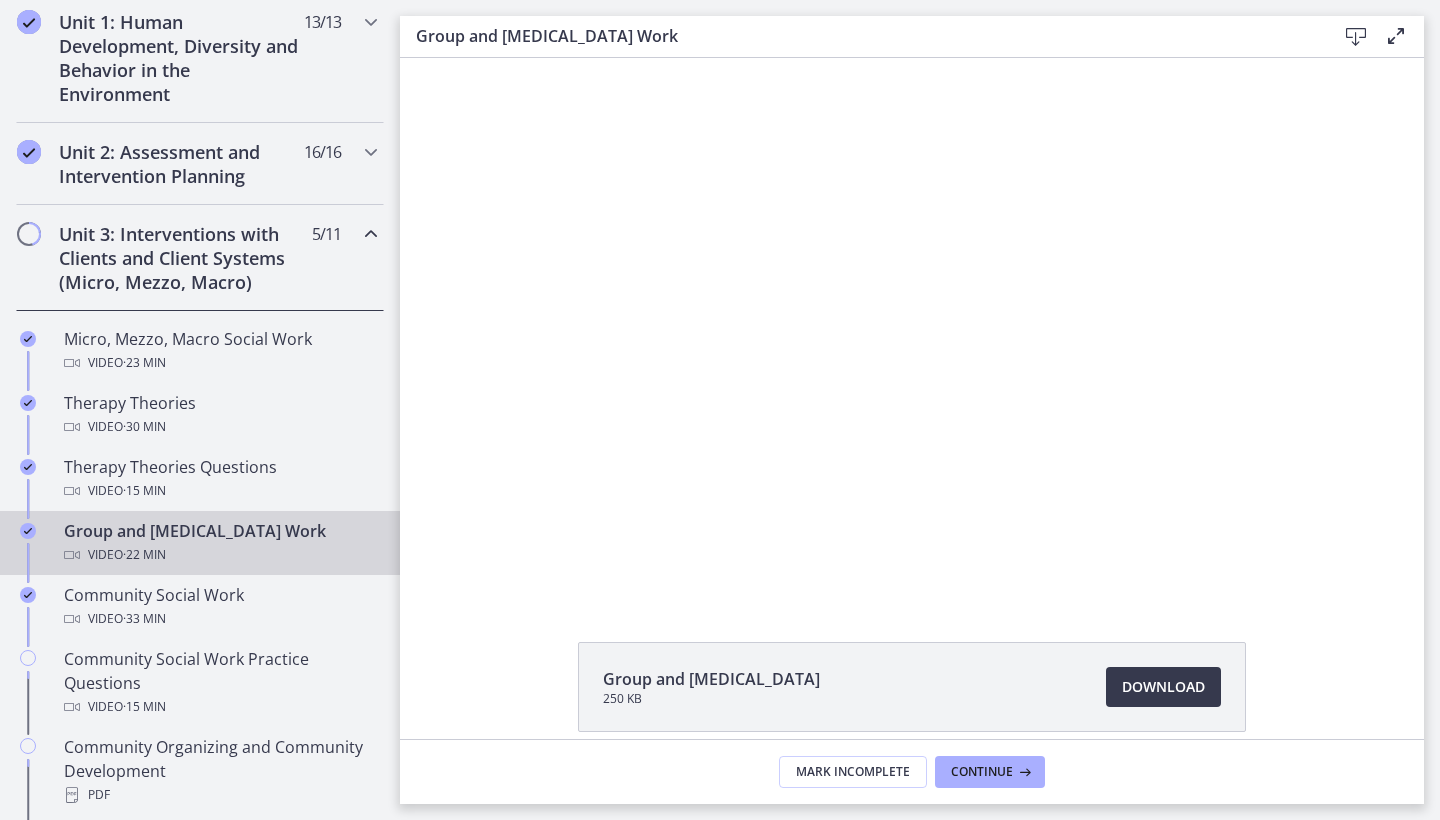 scroll, scrollTop: 0, scrollLeft: 0, axis: both 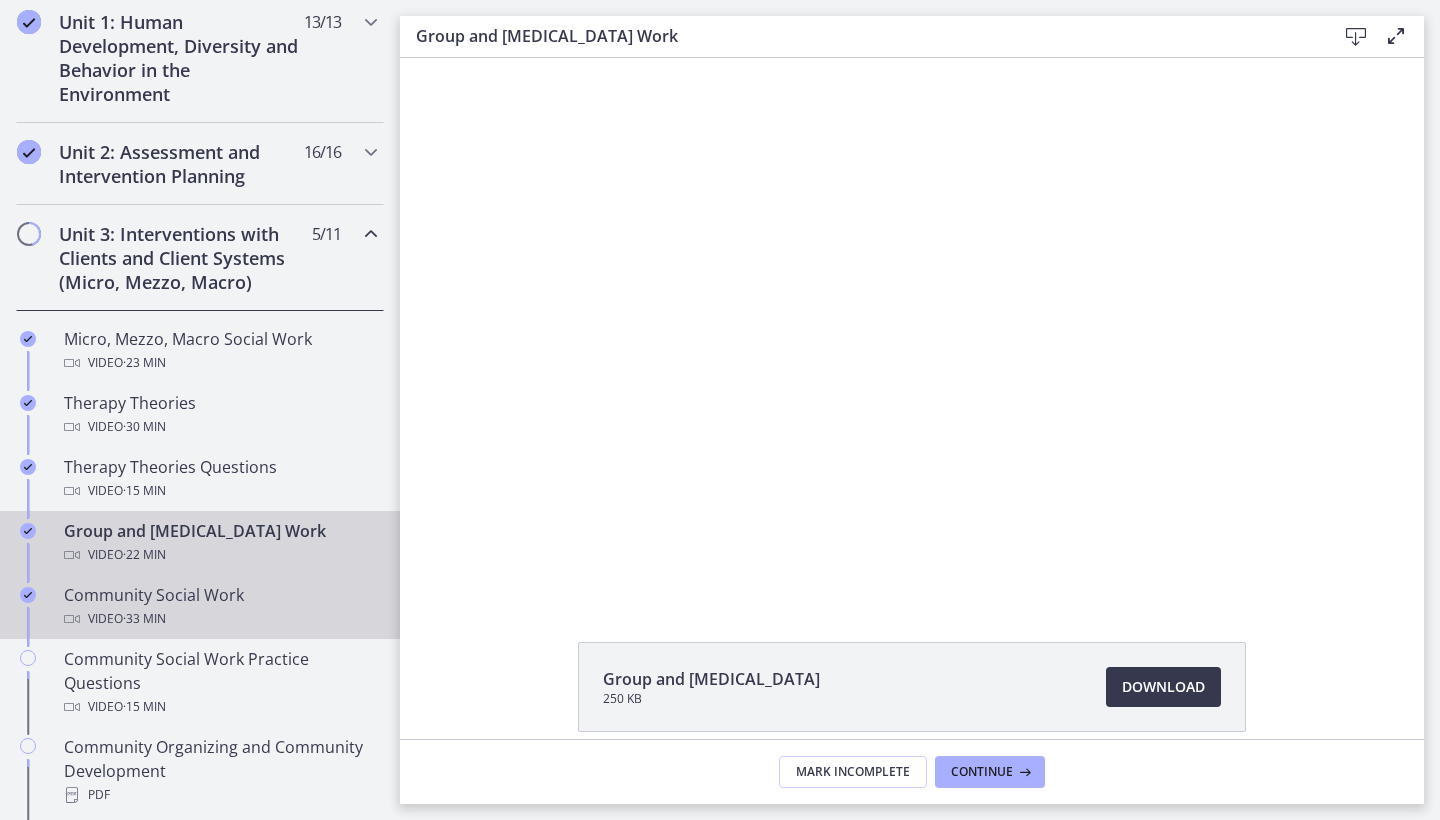 click on "Community Social Work
Video
·  33 min" at bounding box center [220, 607] 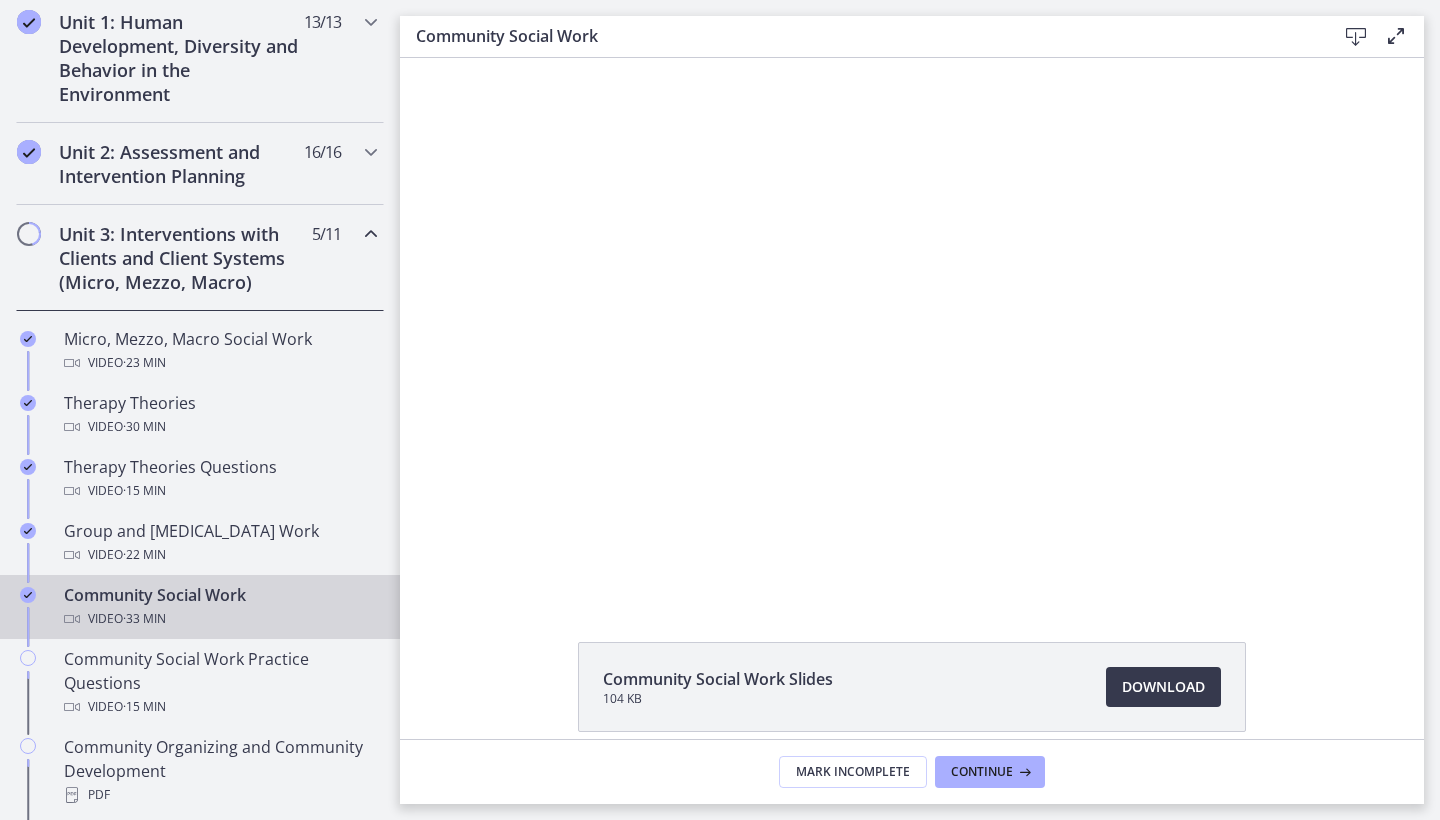 scroll, scrollTop: 0, scrollLeft: 0, axis: both 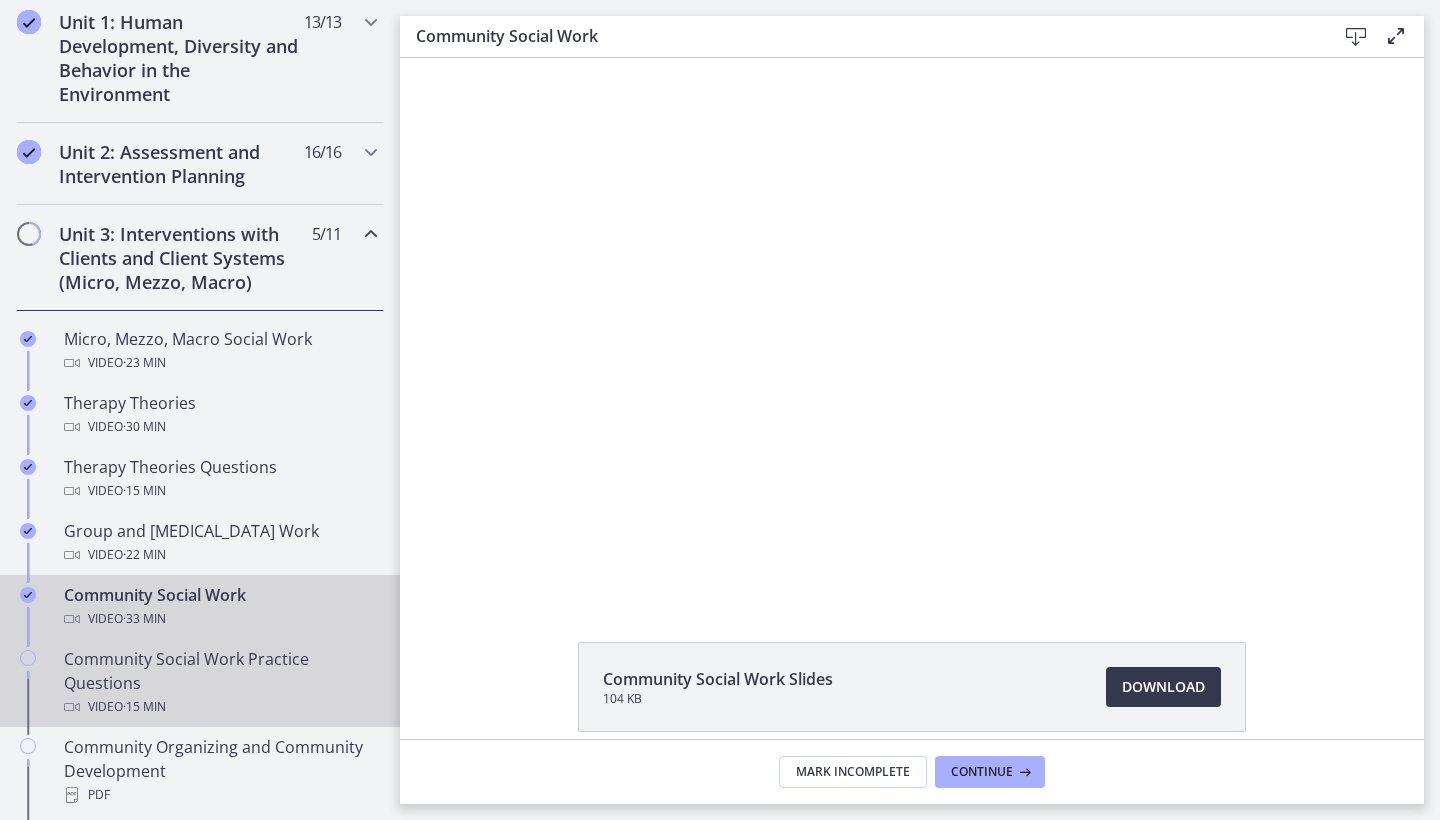 click on "Community Social Work Practice Questions
Video
·  15 min" at bounding box center [220, 683] 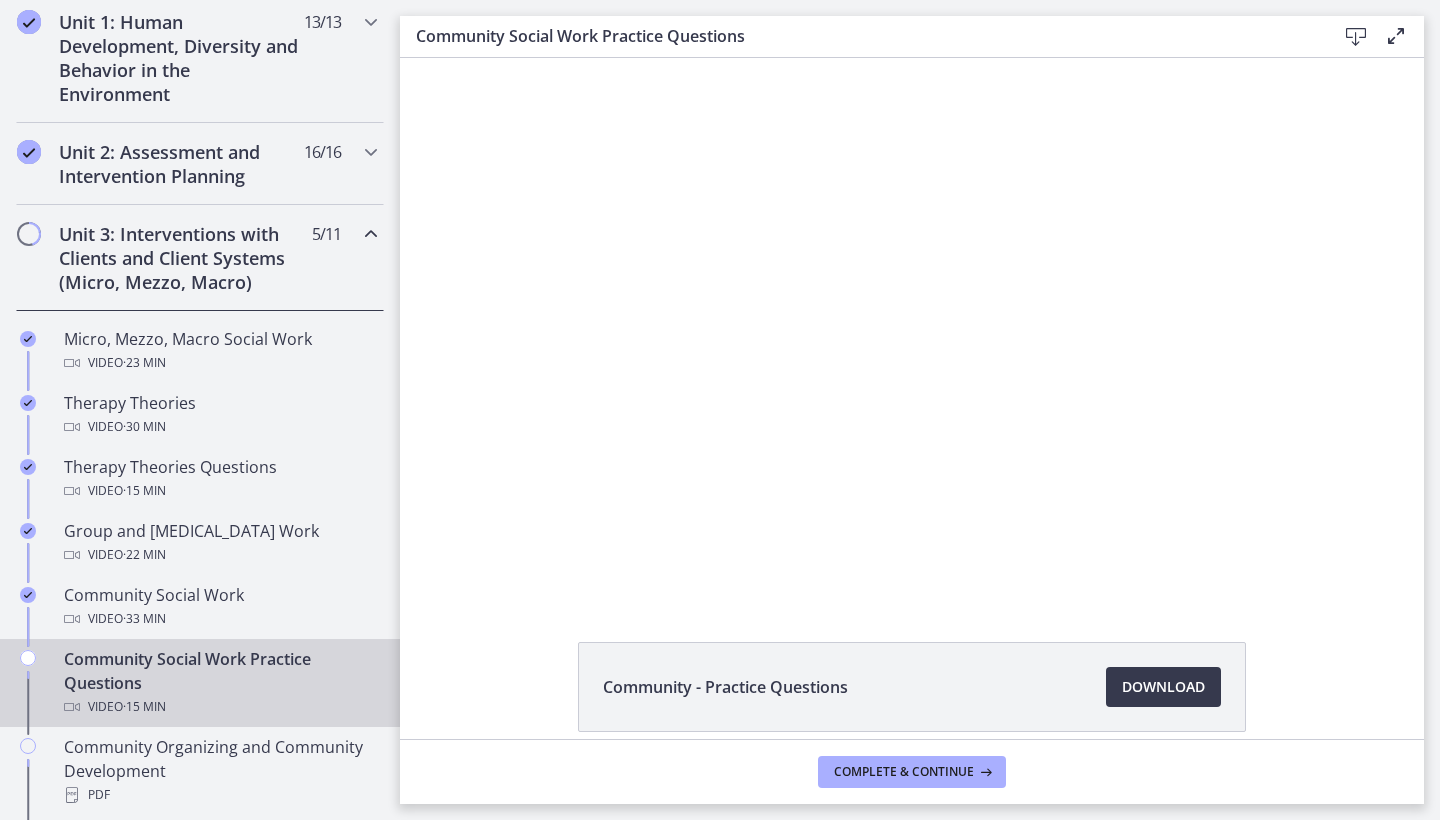 scroll, scrollTop: 0, scrollLeft: 0, axis: both 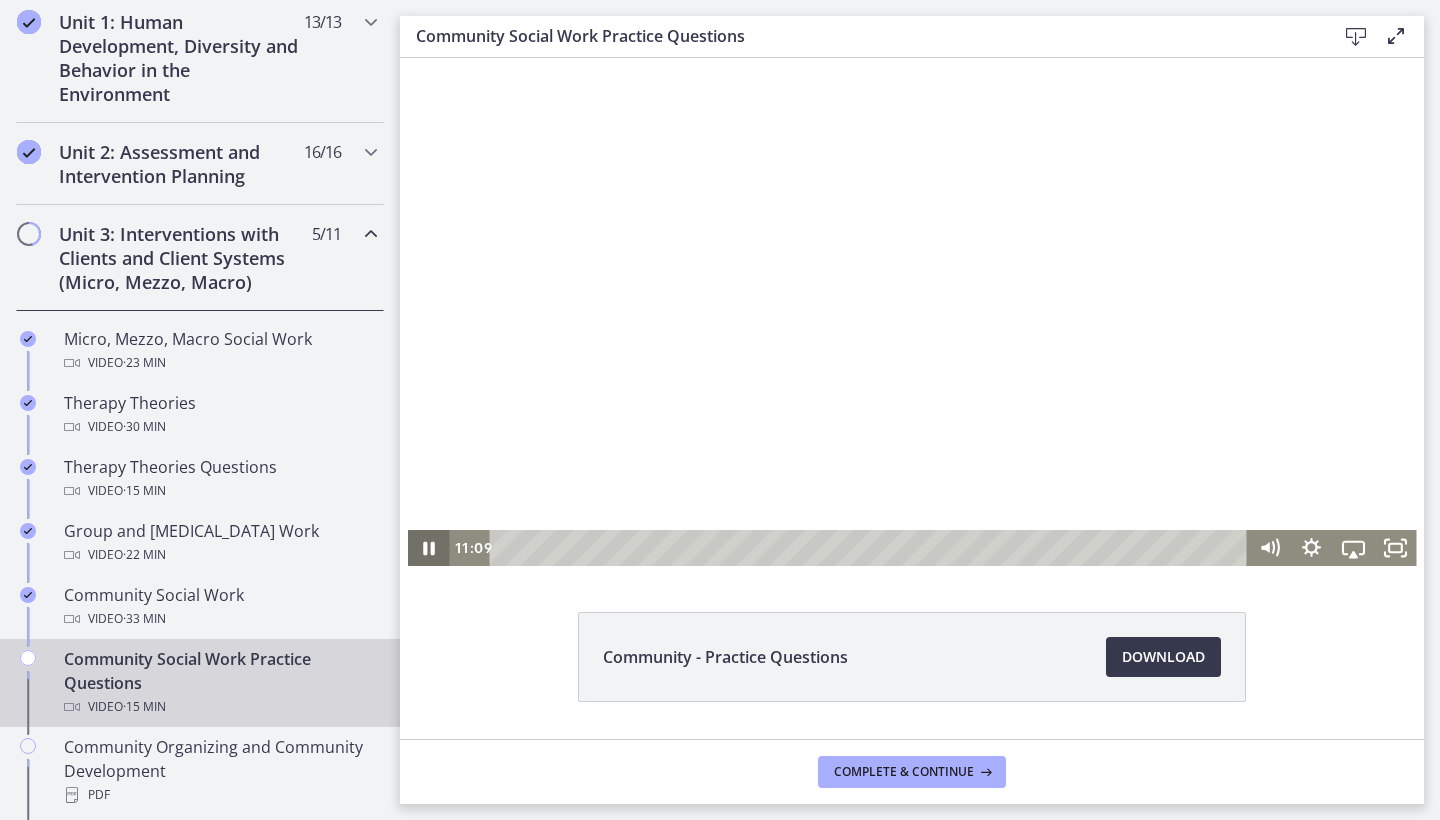 click 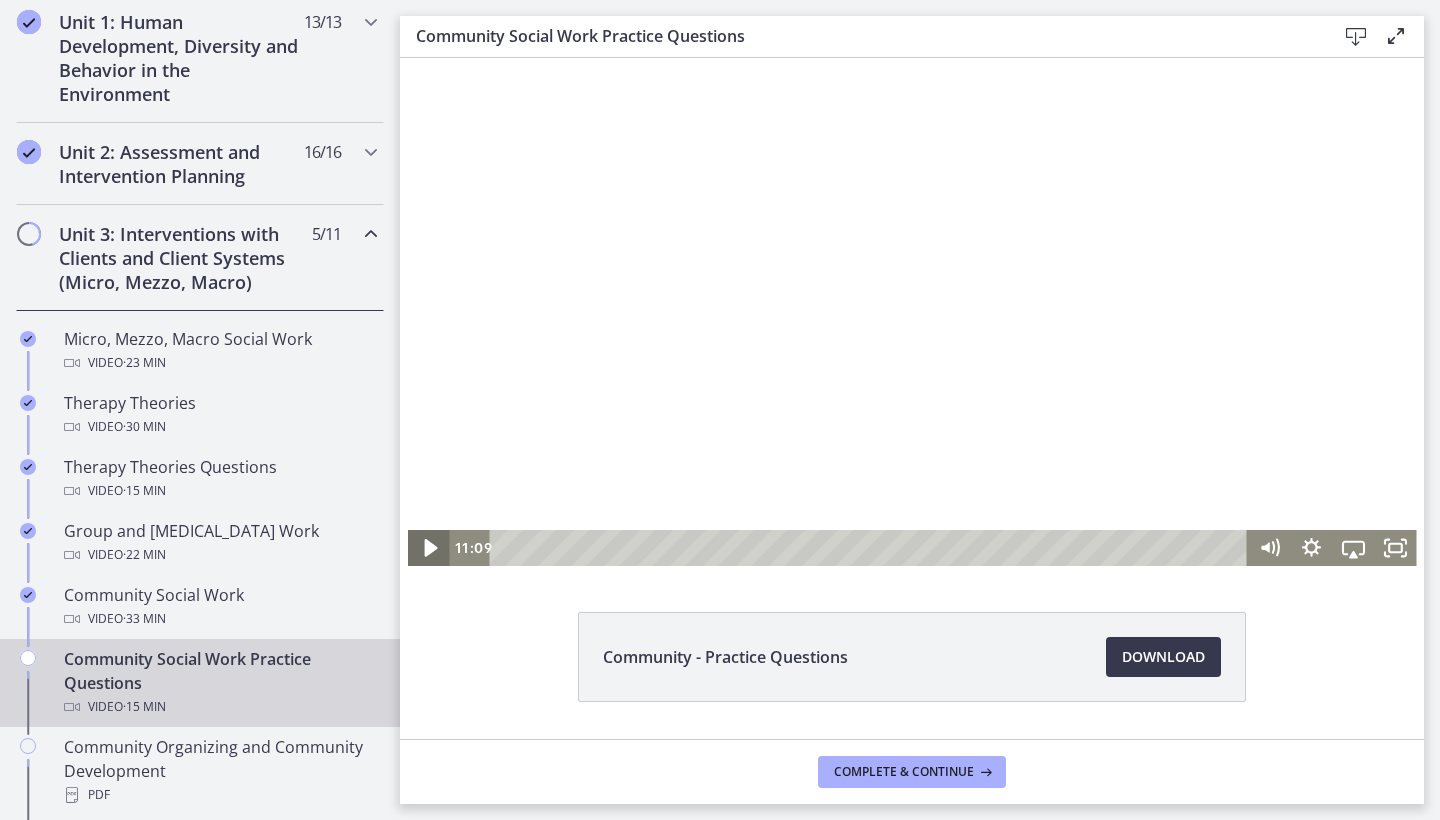 click 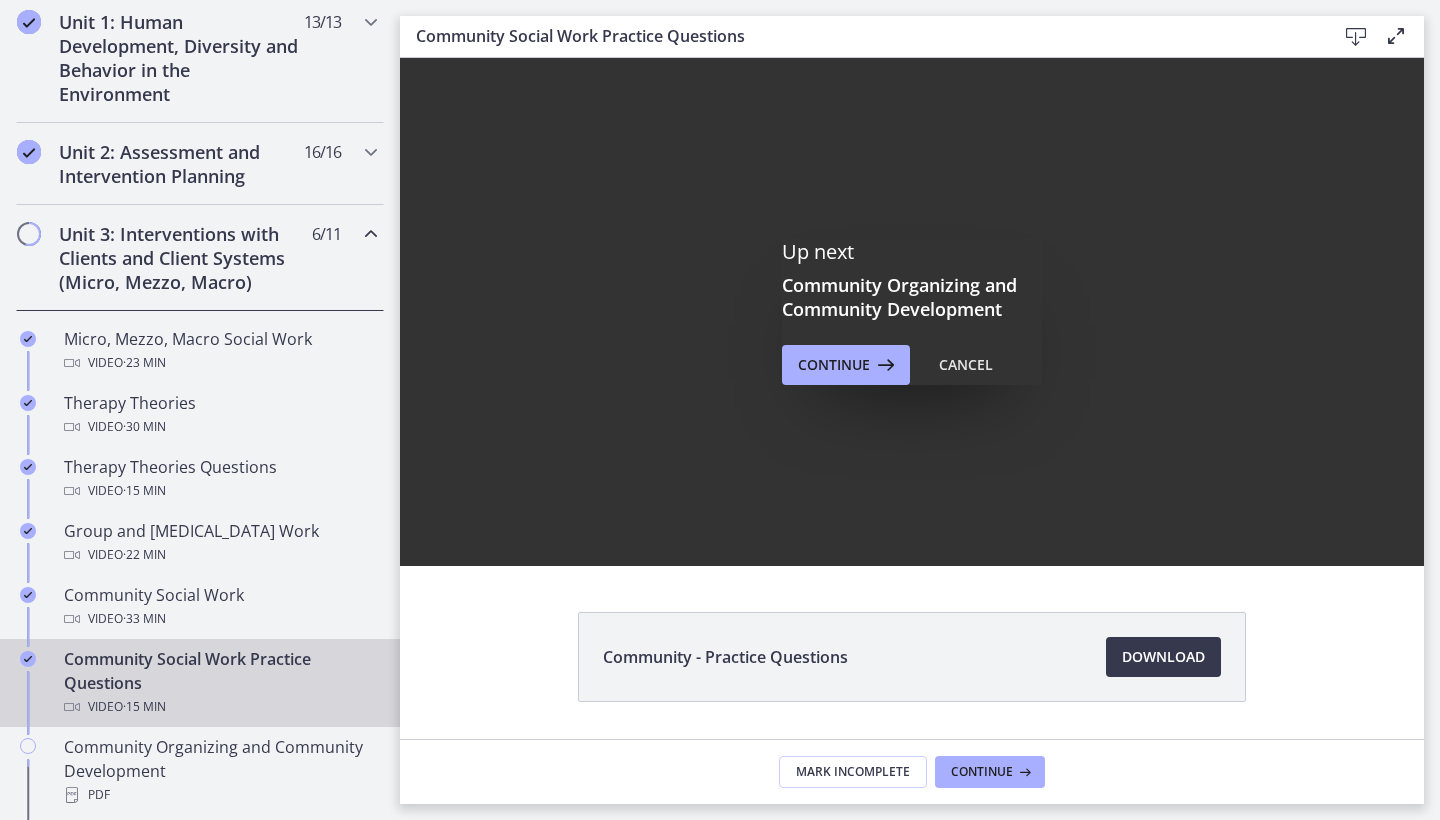 scroll, scrollTop: 0, scrollLeft: 0, axis: both 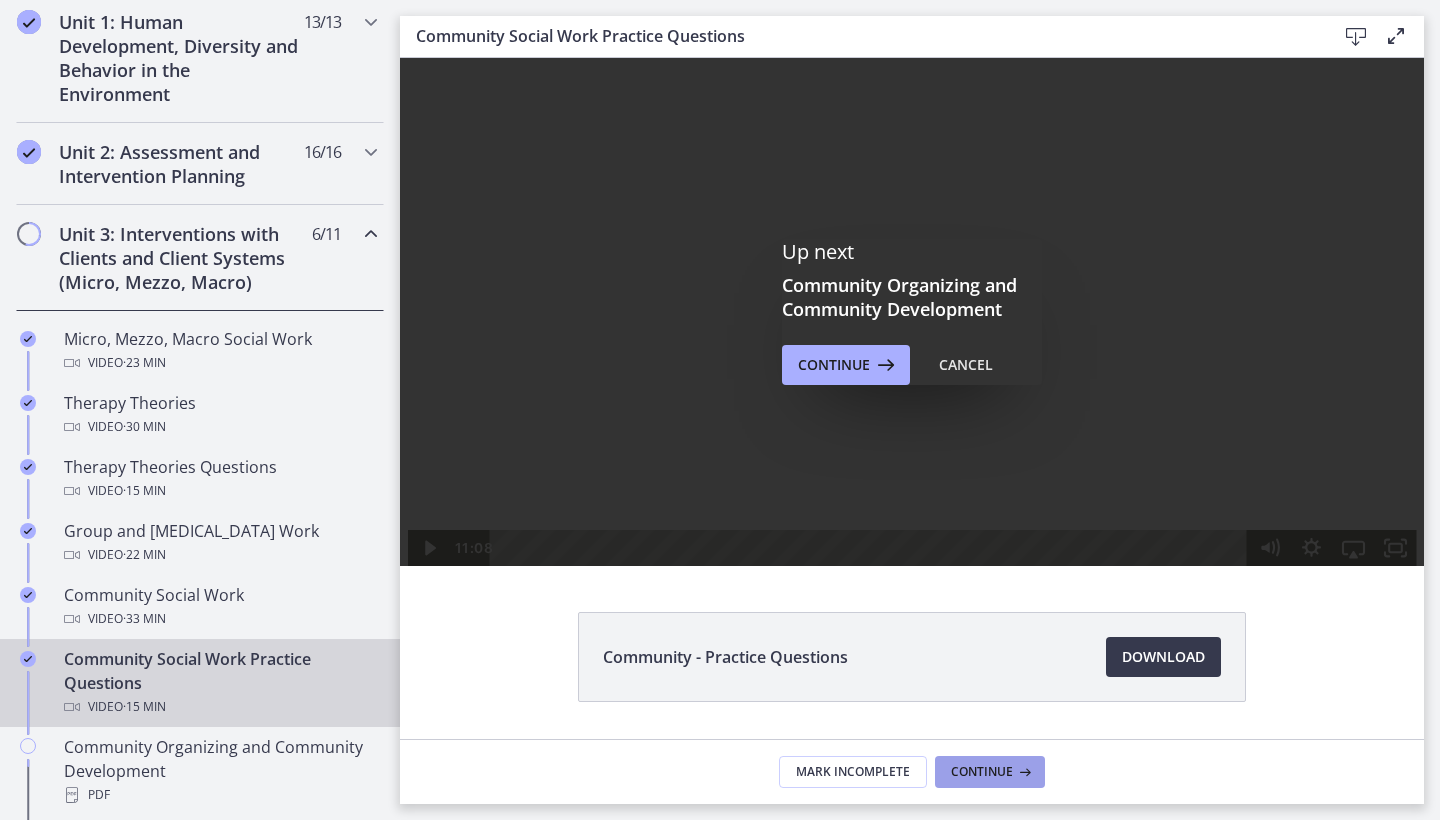 click on "Continue" at bounding box center [982, 772] 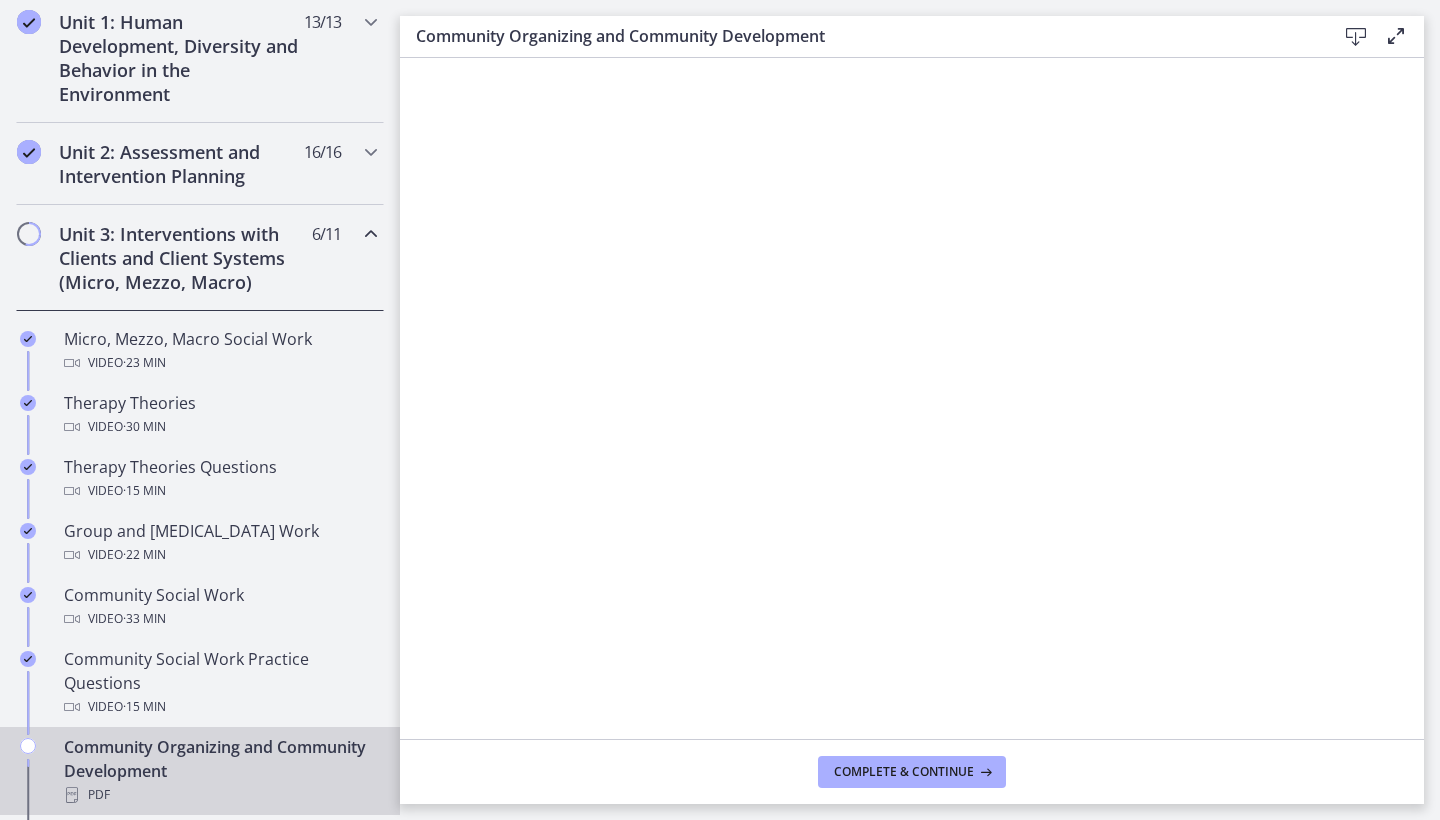 scroll, scrollTop: 0, scrollLeft: 0, axis: both 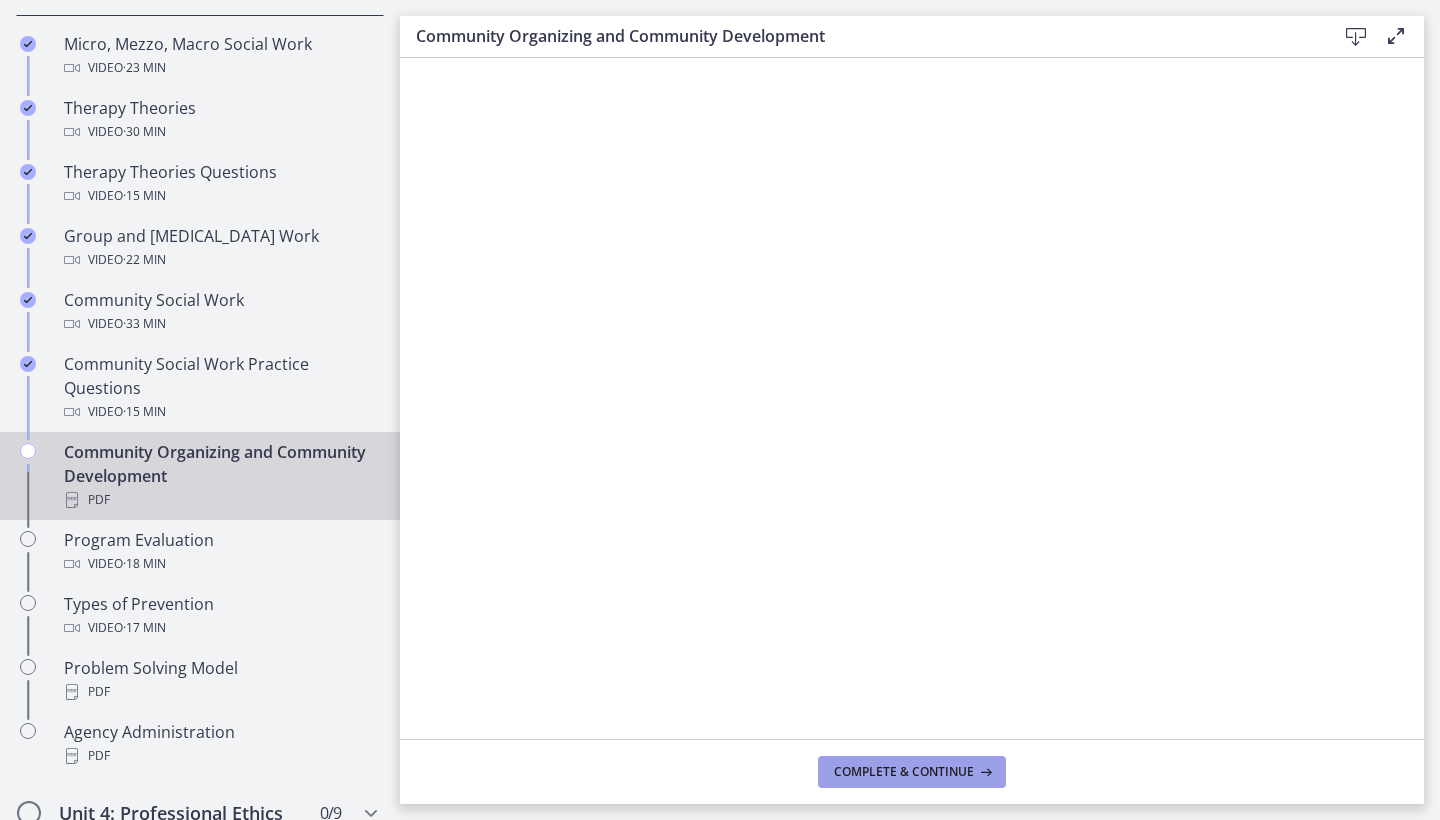 click on "Complete & continue" at bounding box center [904, 772] 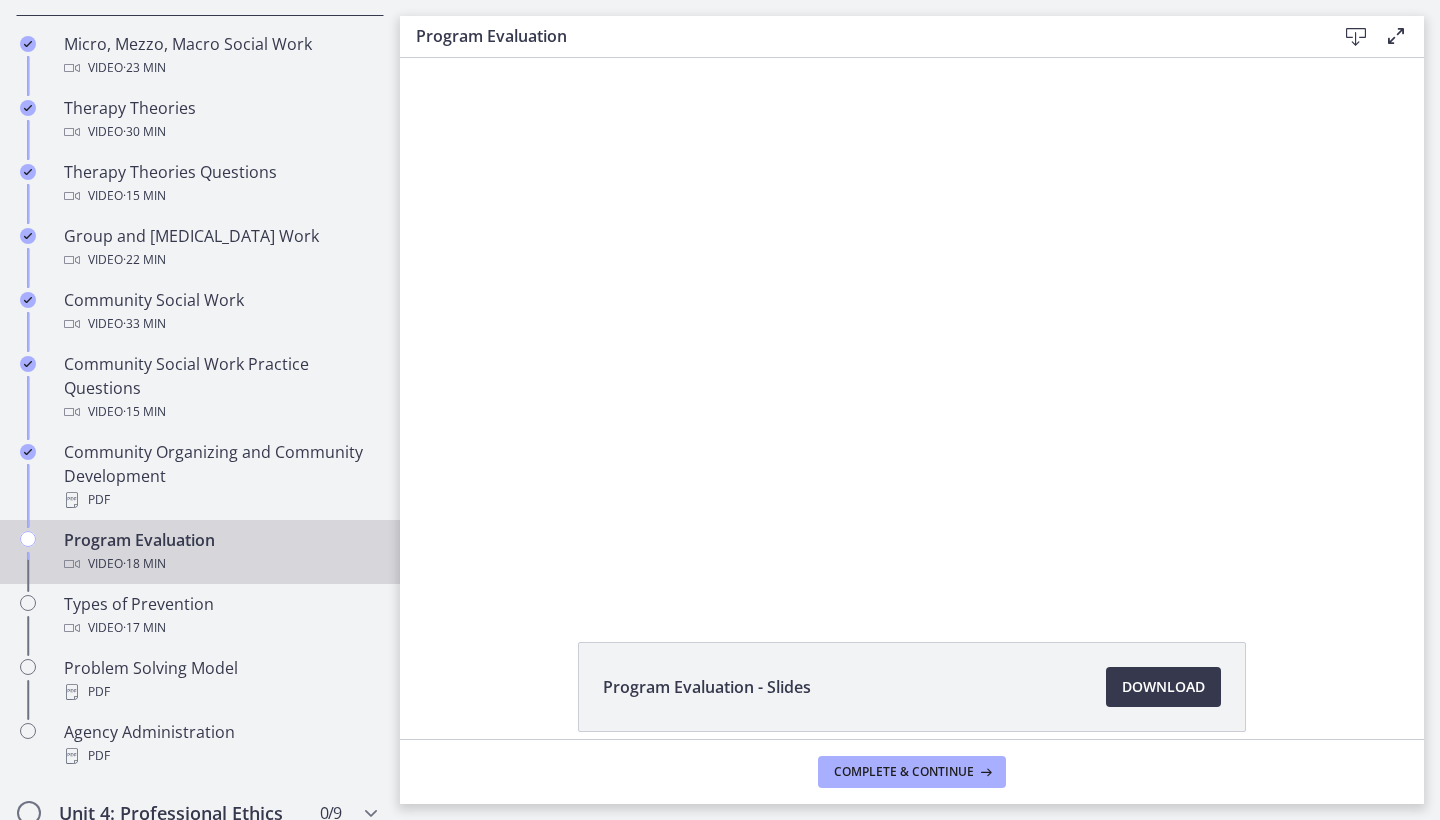 scroll, scrollTop: 0, scrollLeft: 0, axis: both 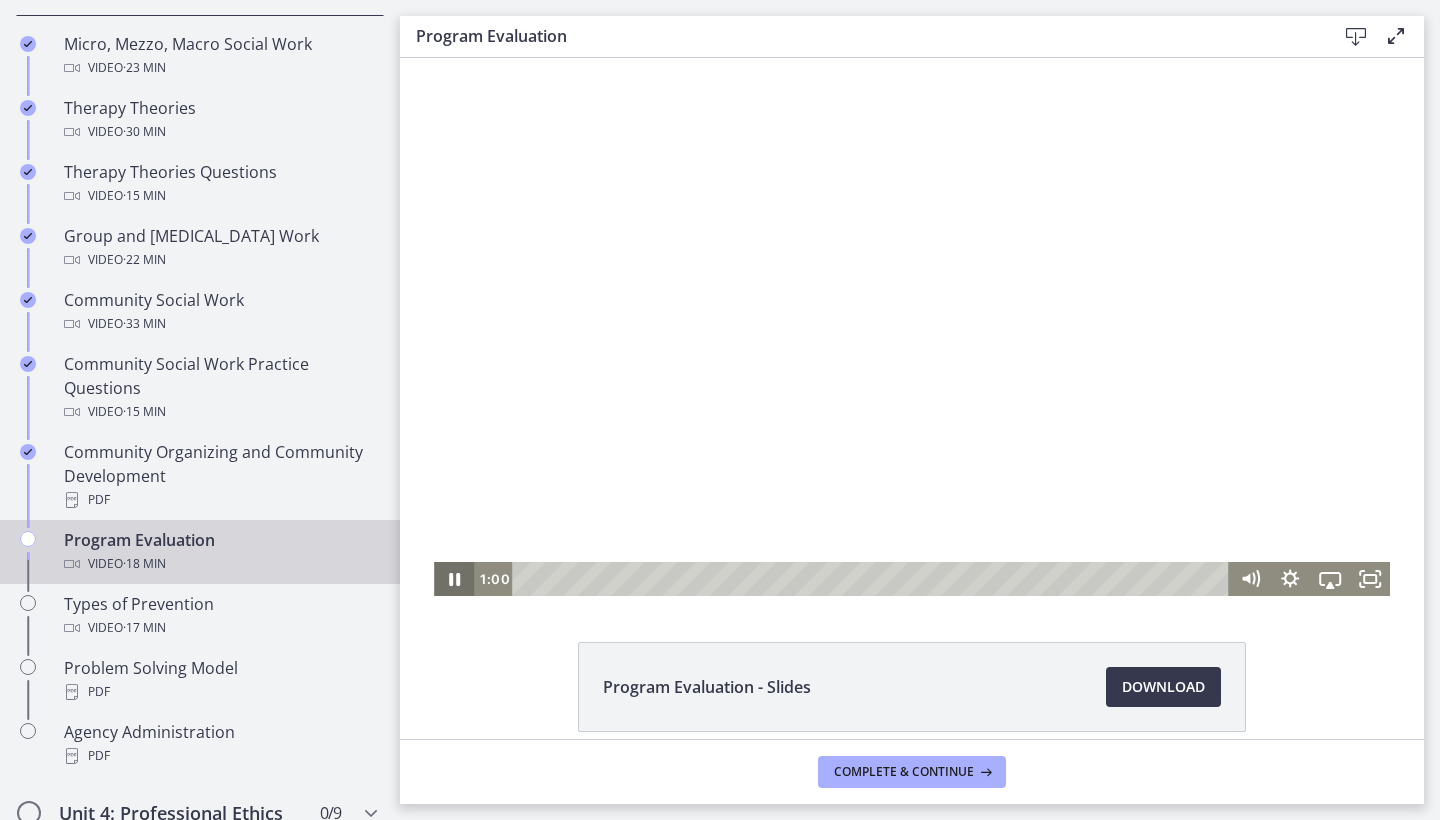 click 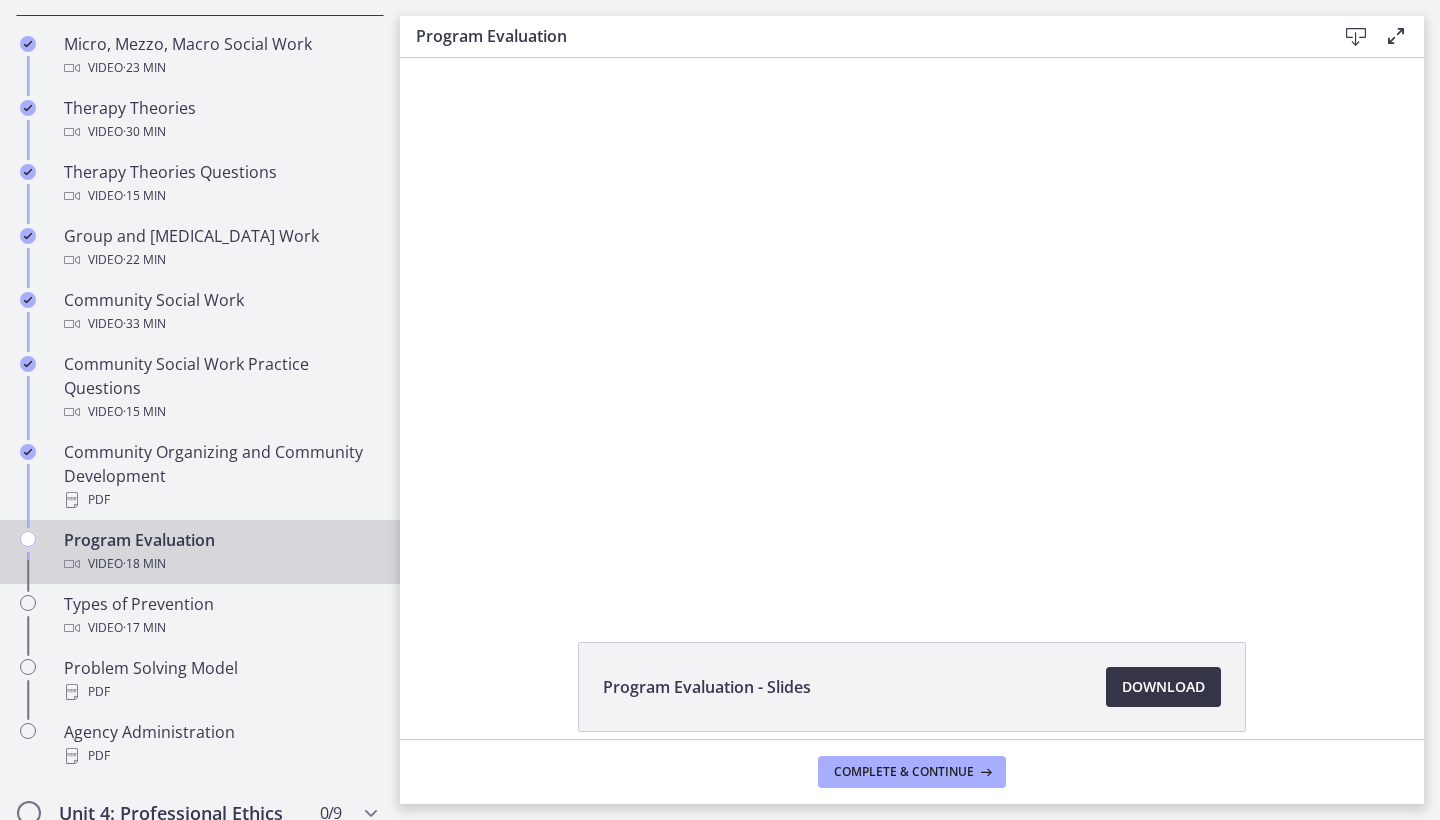 click on "Download
Opens in a new window" at bounding box center (1163, 687) 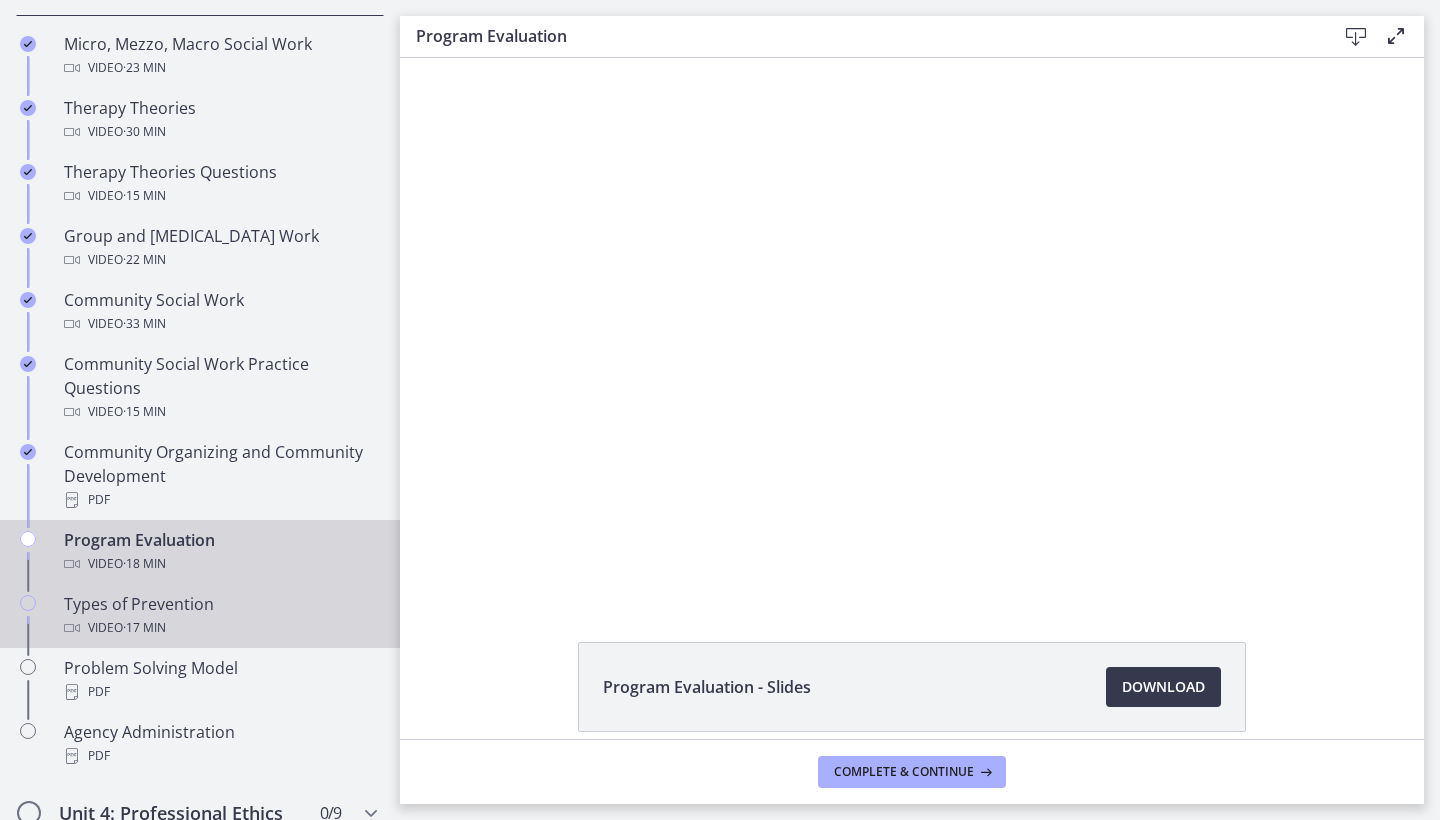 click on "·  17 min" at bounding box center [144, 628] 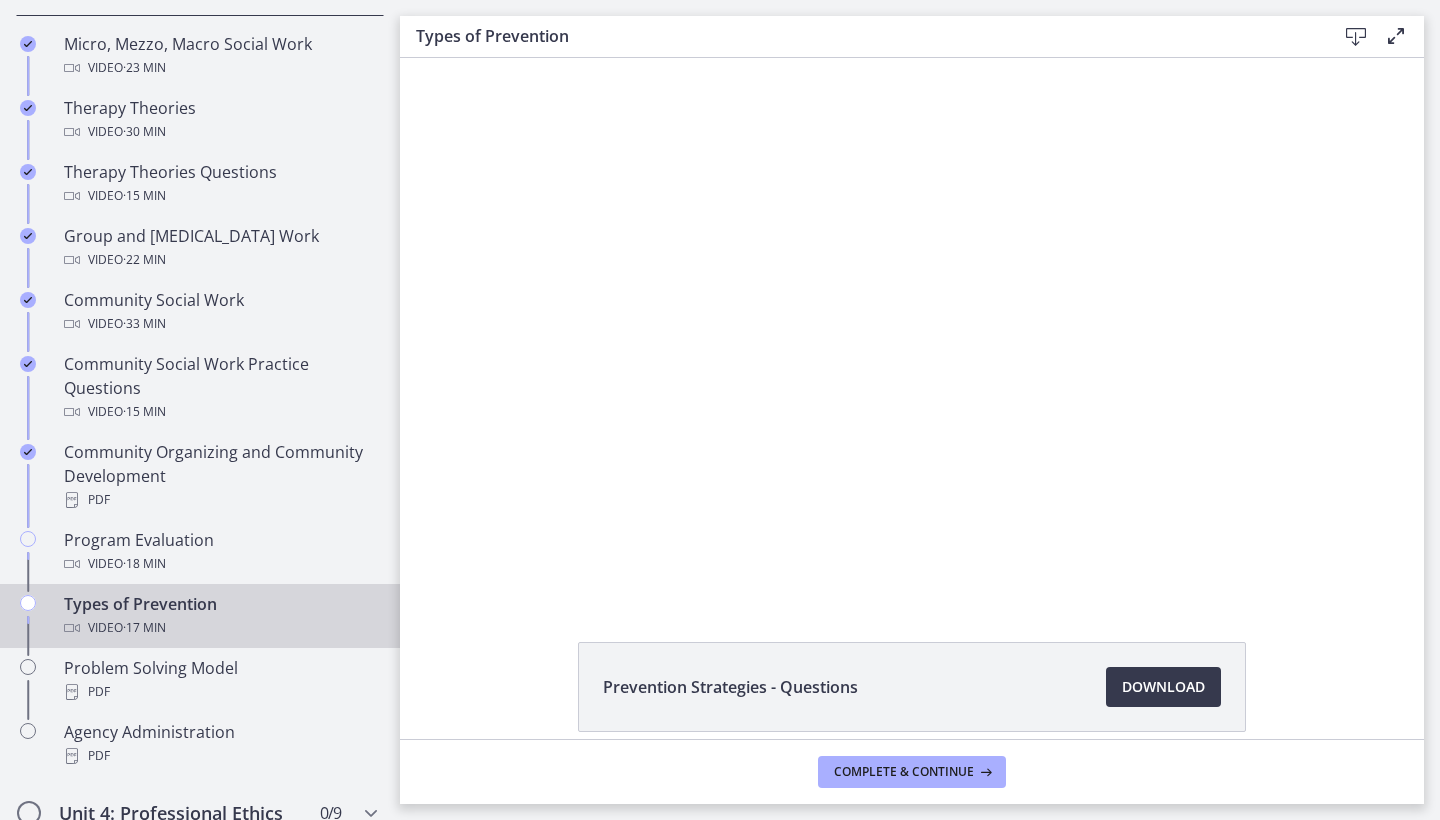 scroll, scrollTop: 0, scrollLeft: 0, axis: both 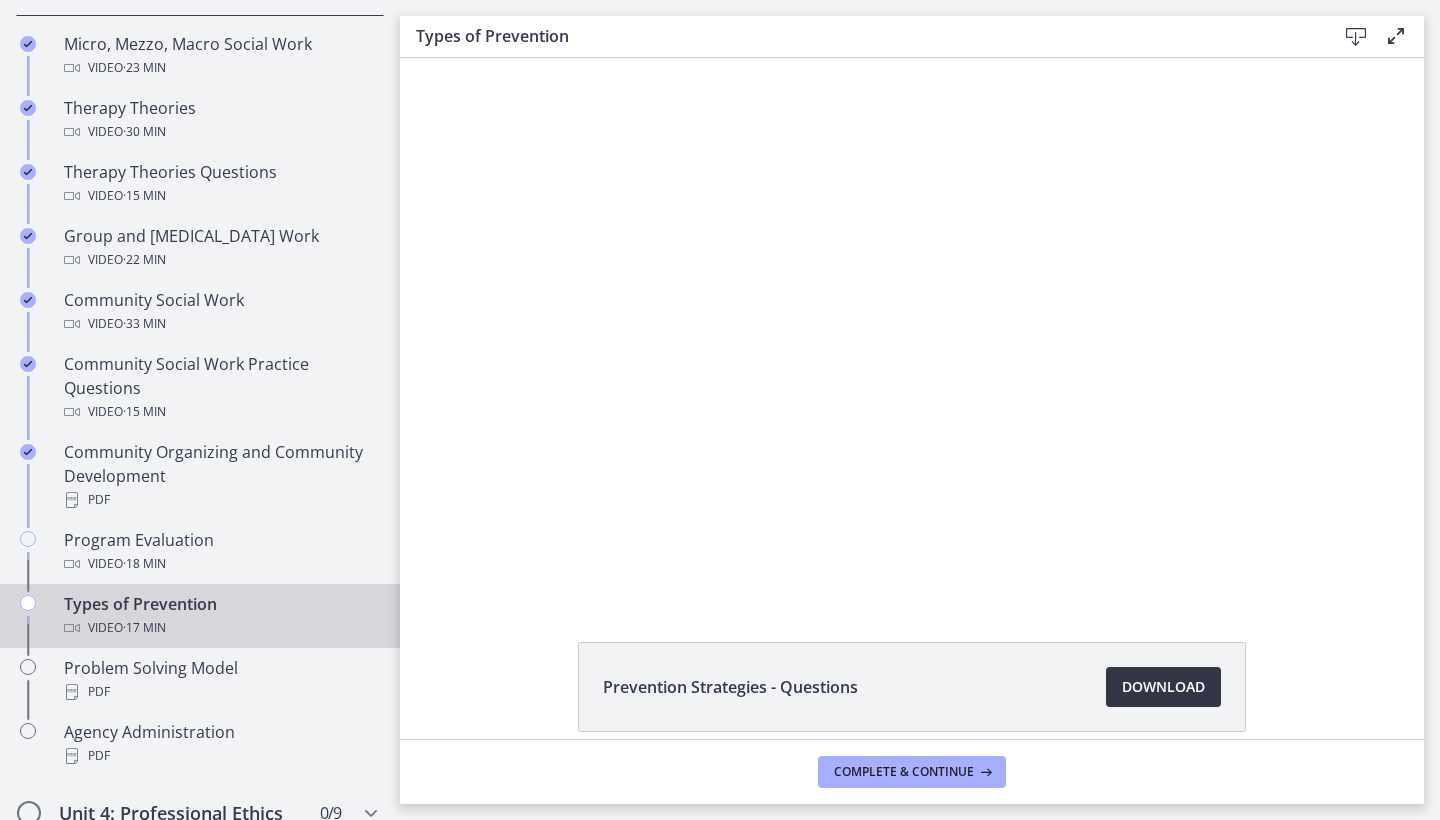 click on "Download
Opens in a new window" at bounding box center (1163, 687) 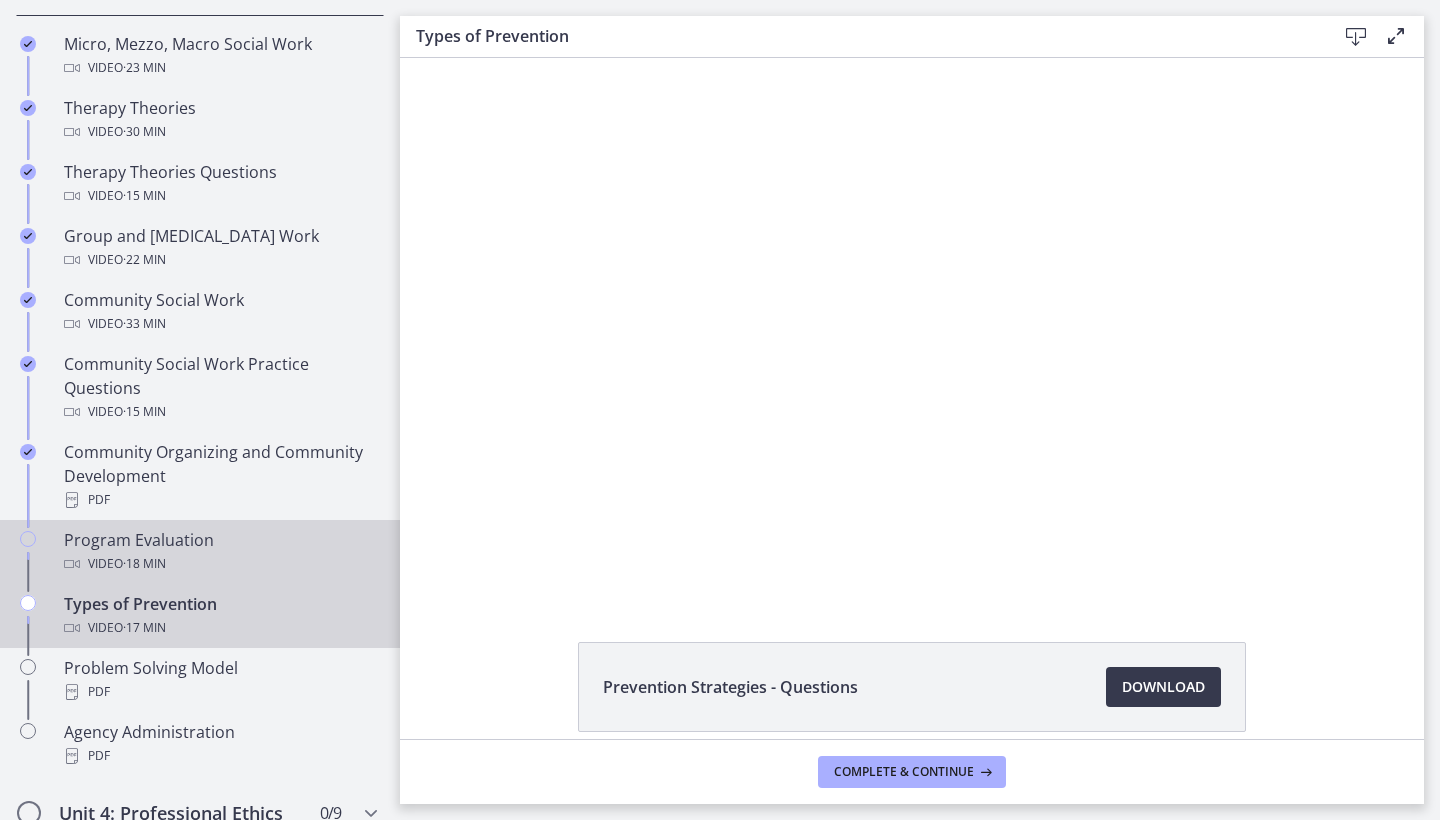 click on "·  18 min" at bounding box center (144, 564) 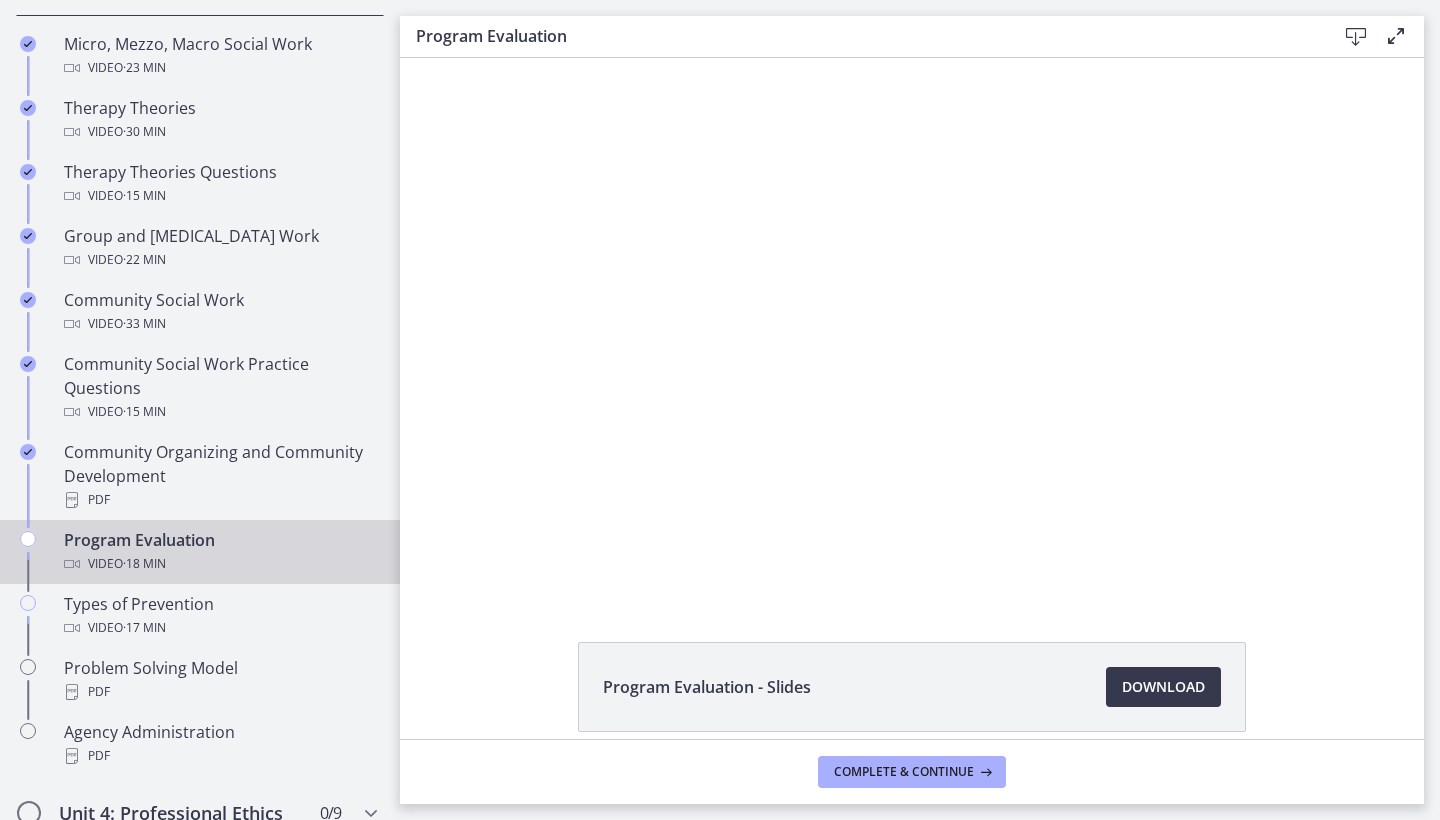 scroll, scrollTop: 0, scrollLeft: 0, axis: both 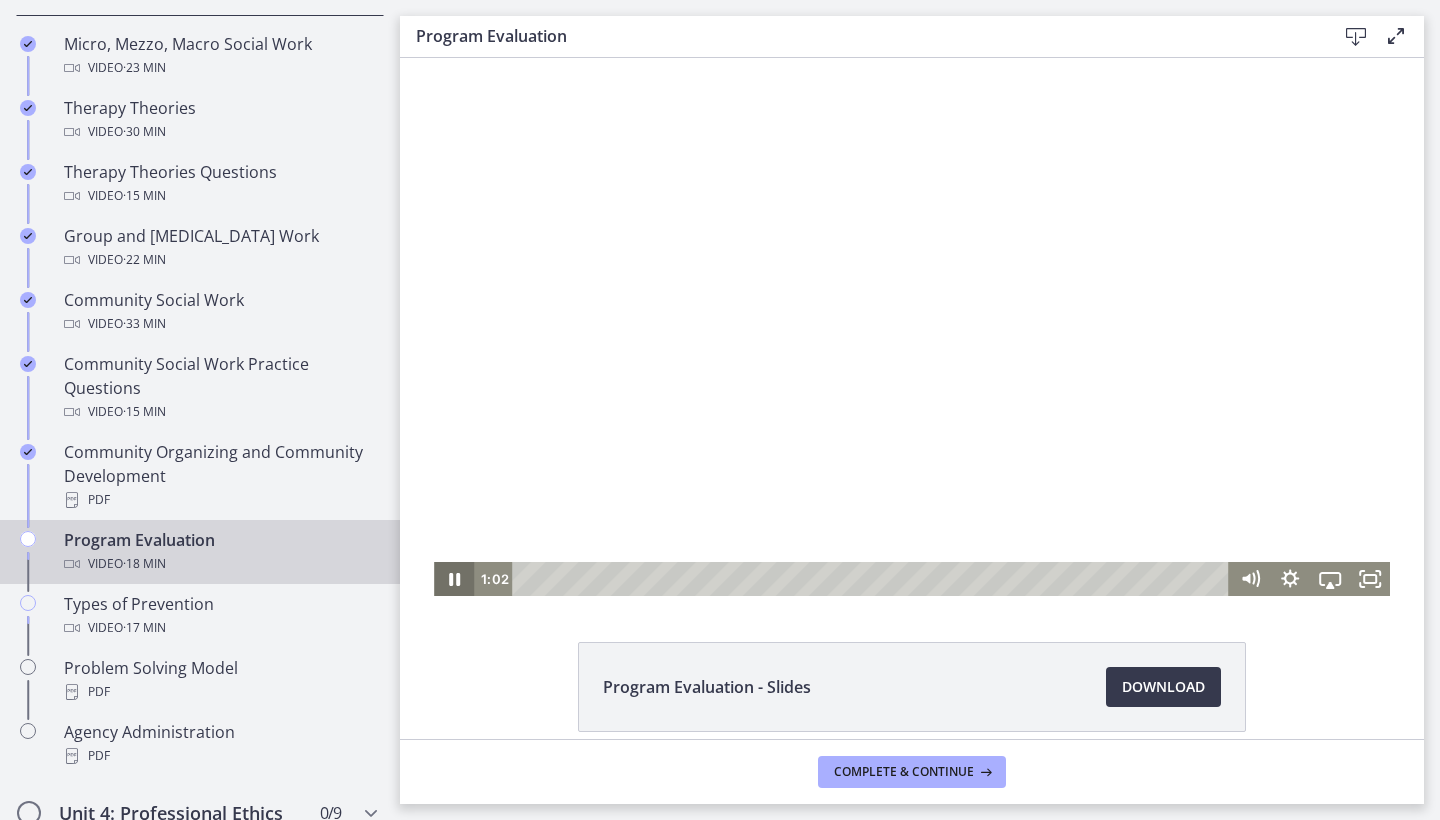 click 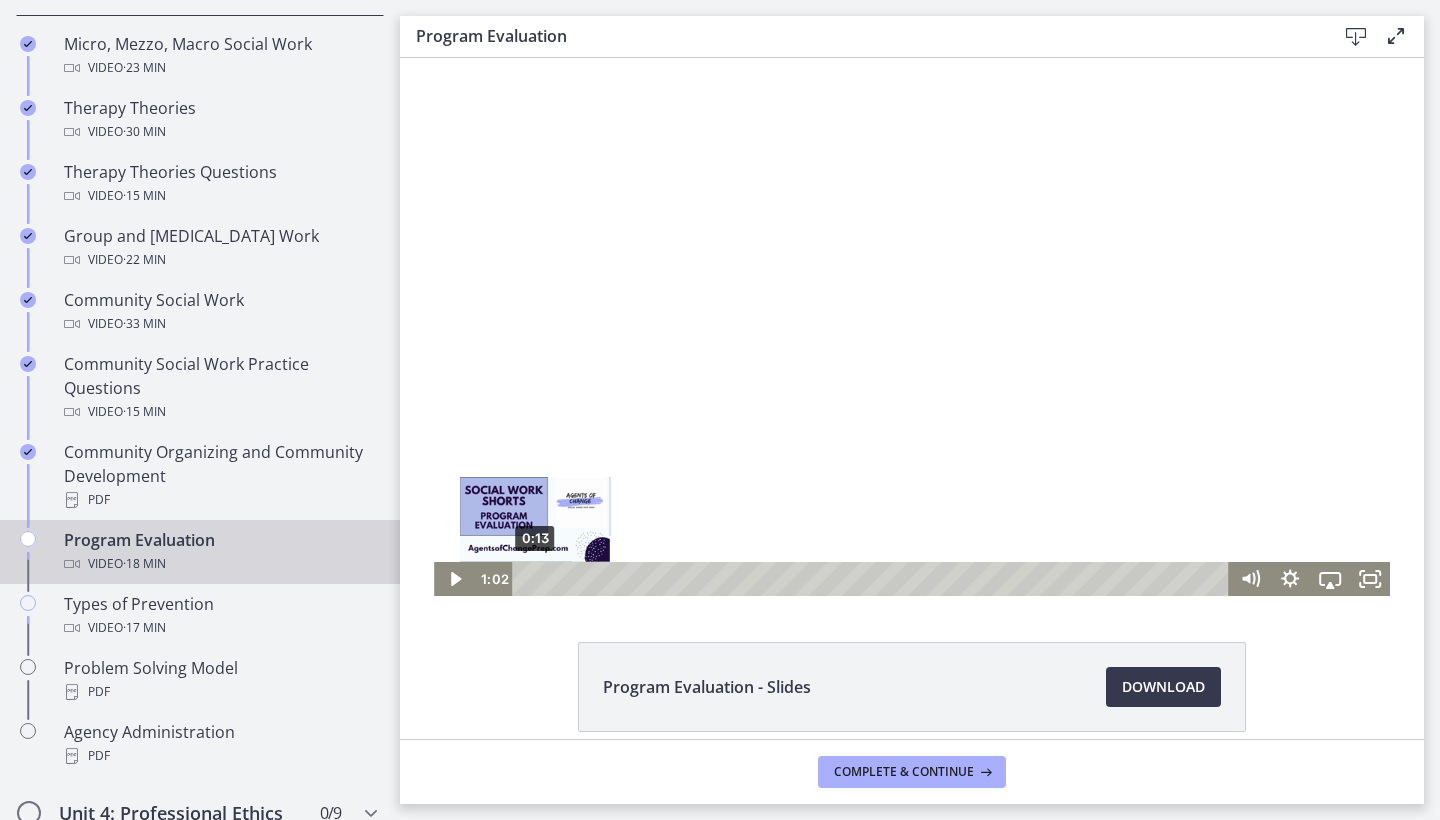 click on "0:13" at bounding box center (873, 579) 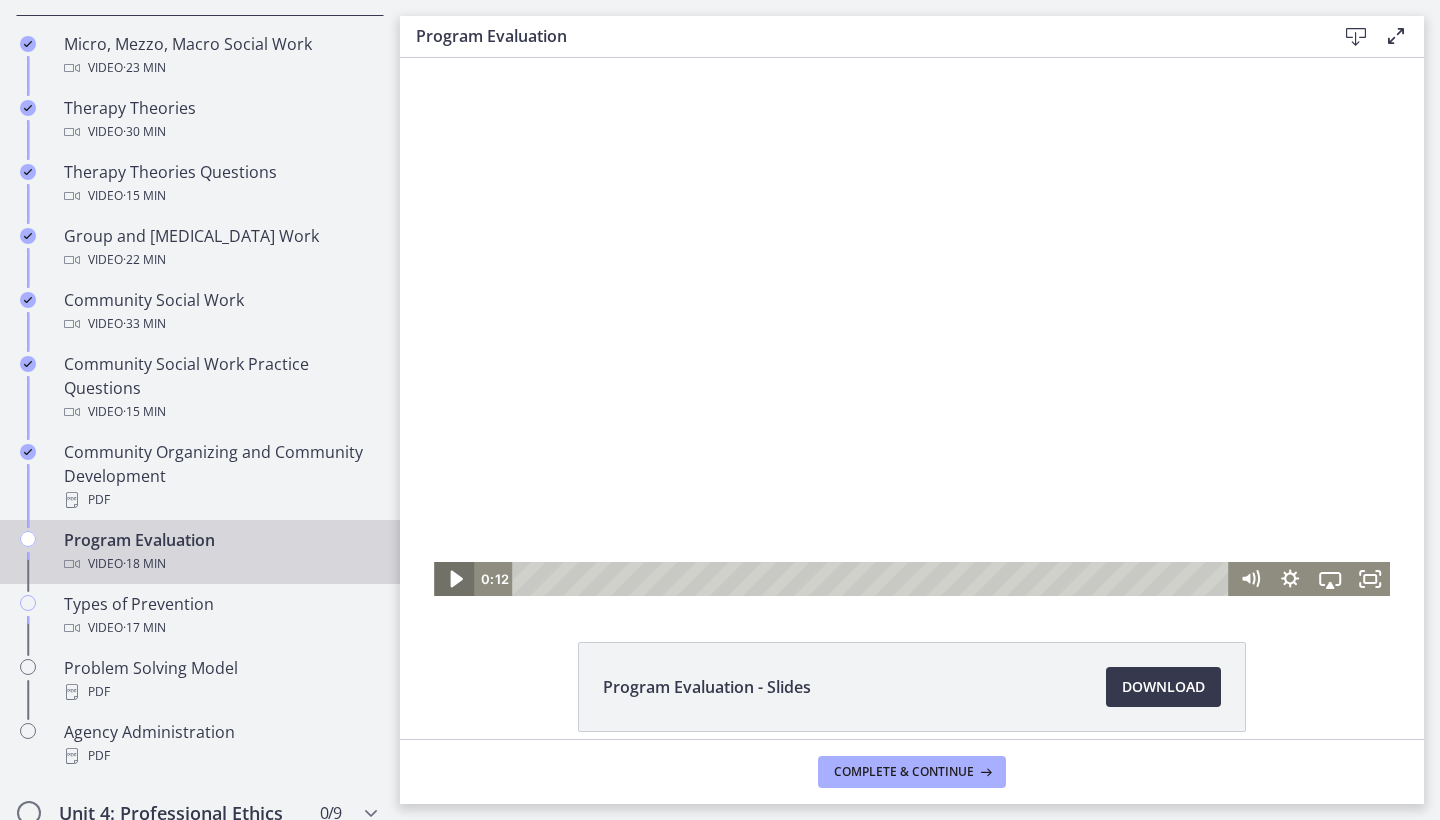 click 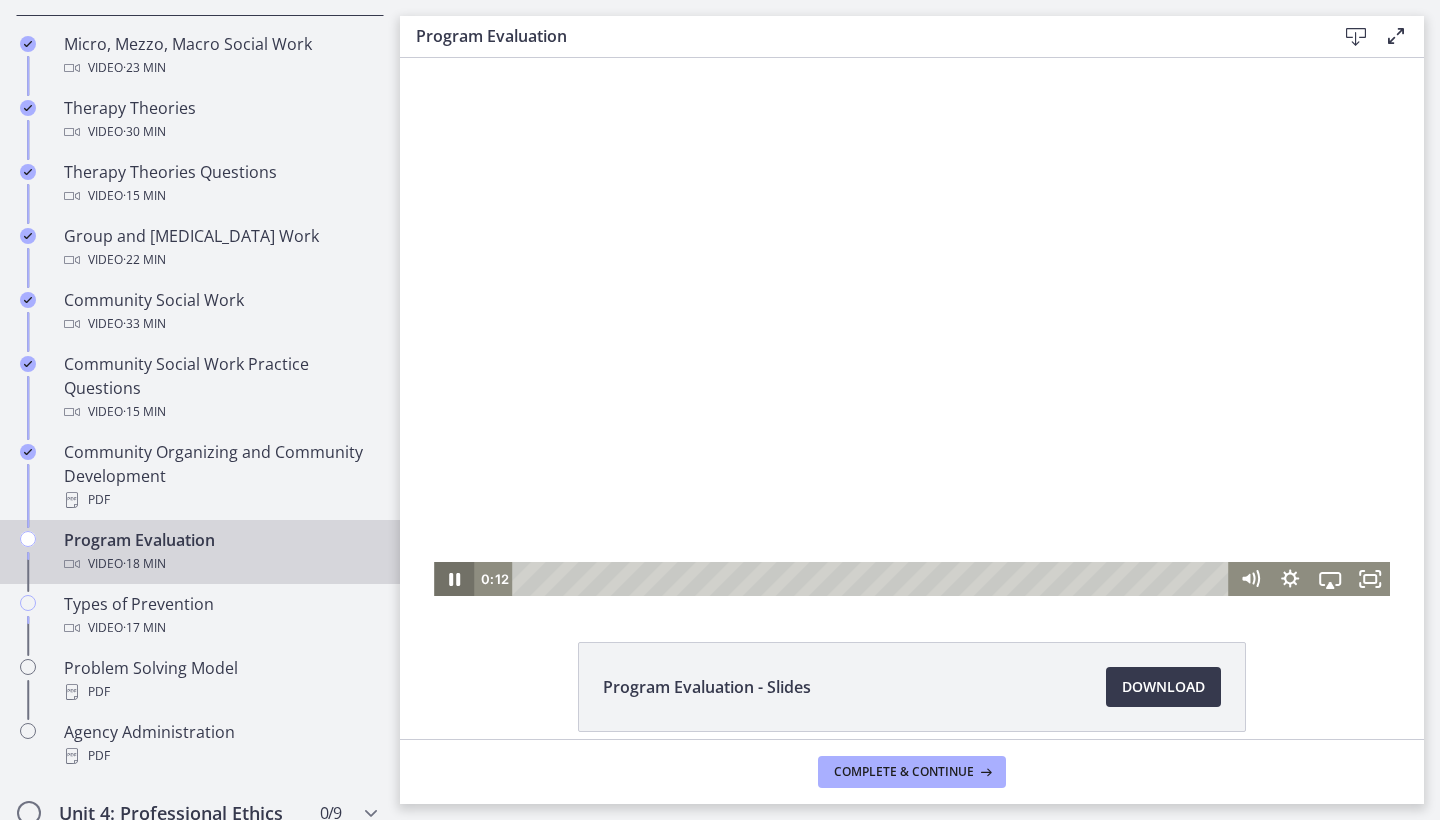 click 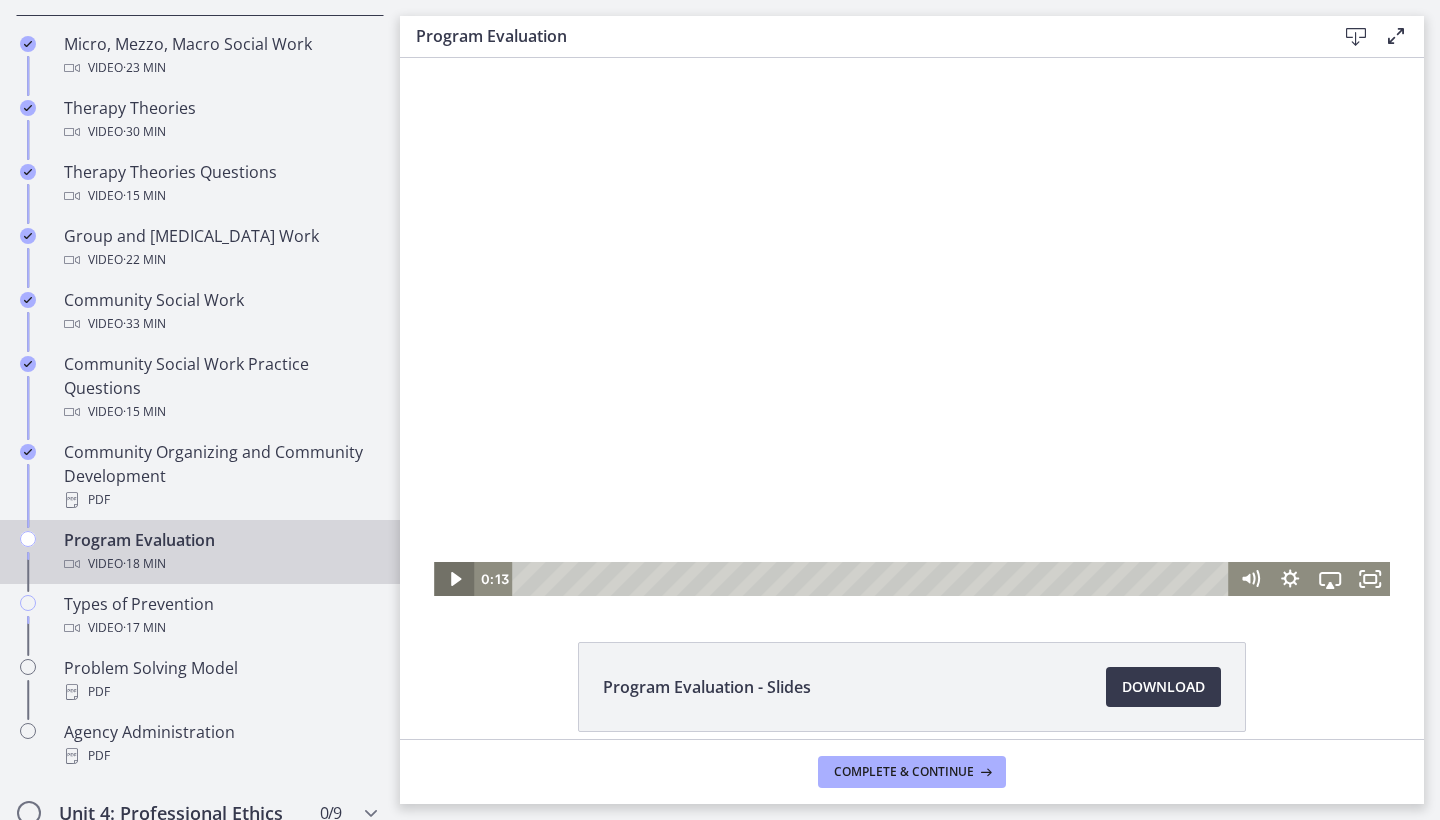 click 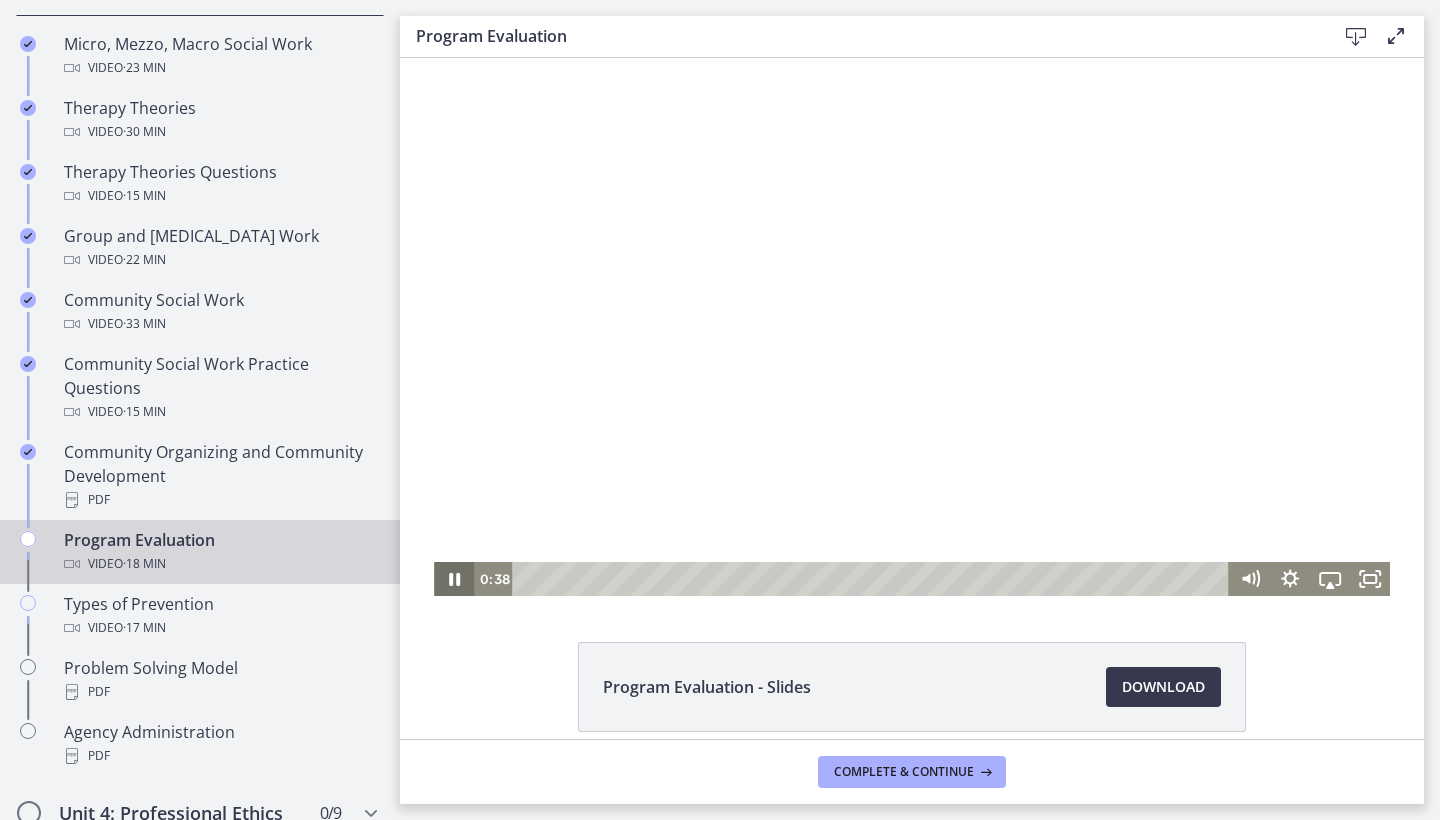 click 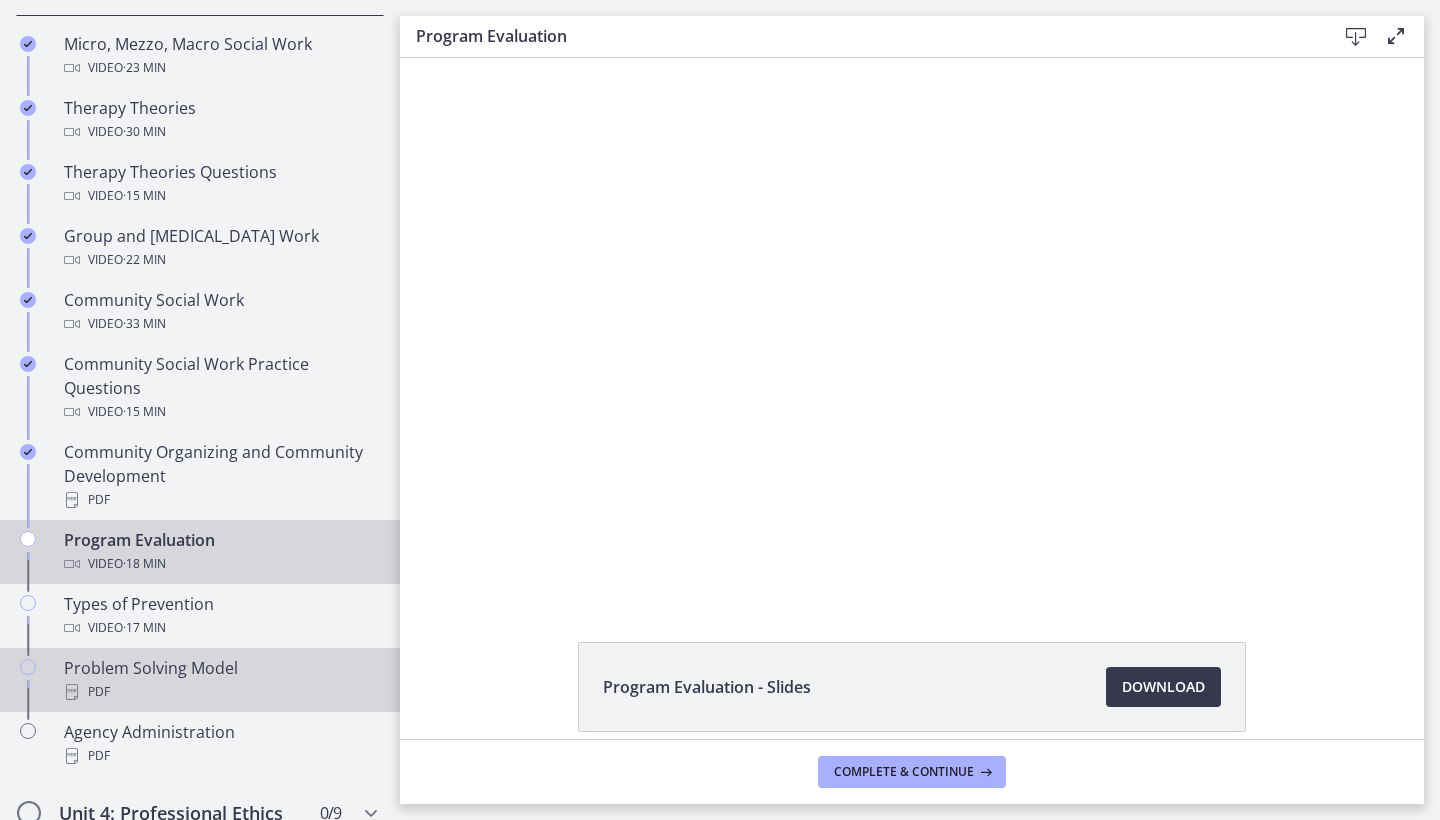 click on "PDF" at bounding box center (220, 692) 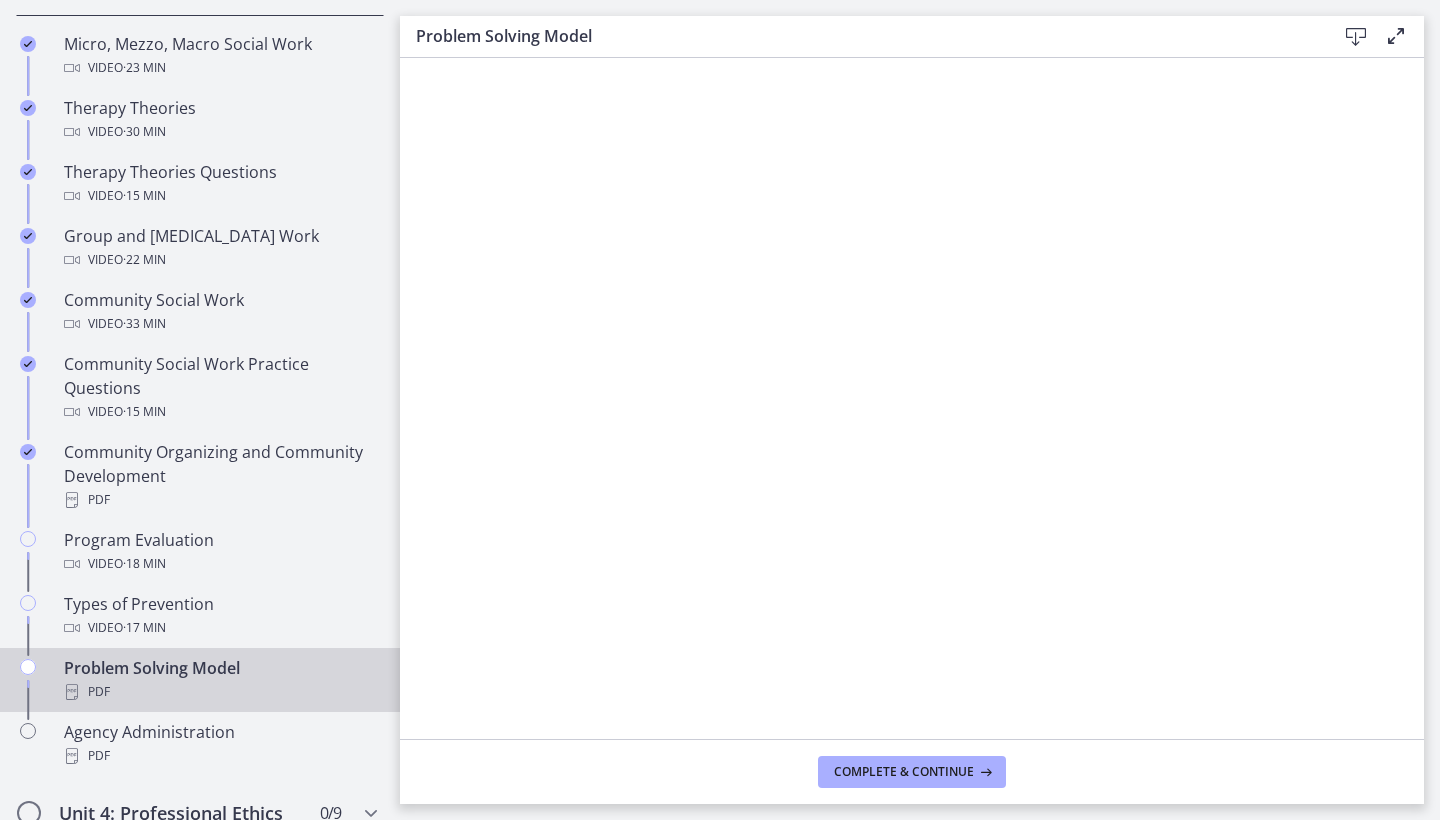 scroll, scrollTop: 0, scrollLeft: 0, axis: both 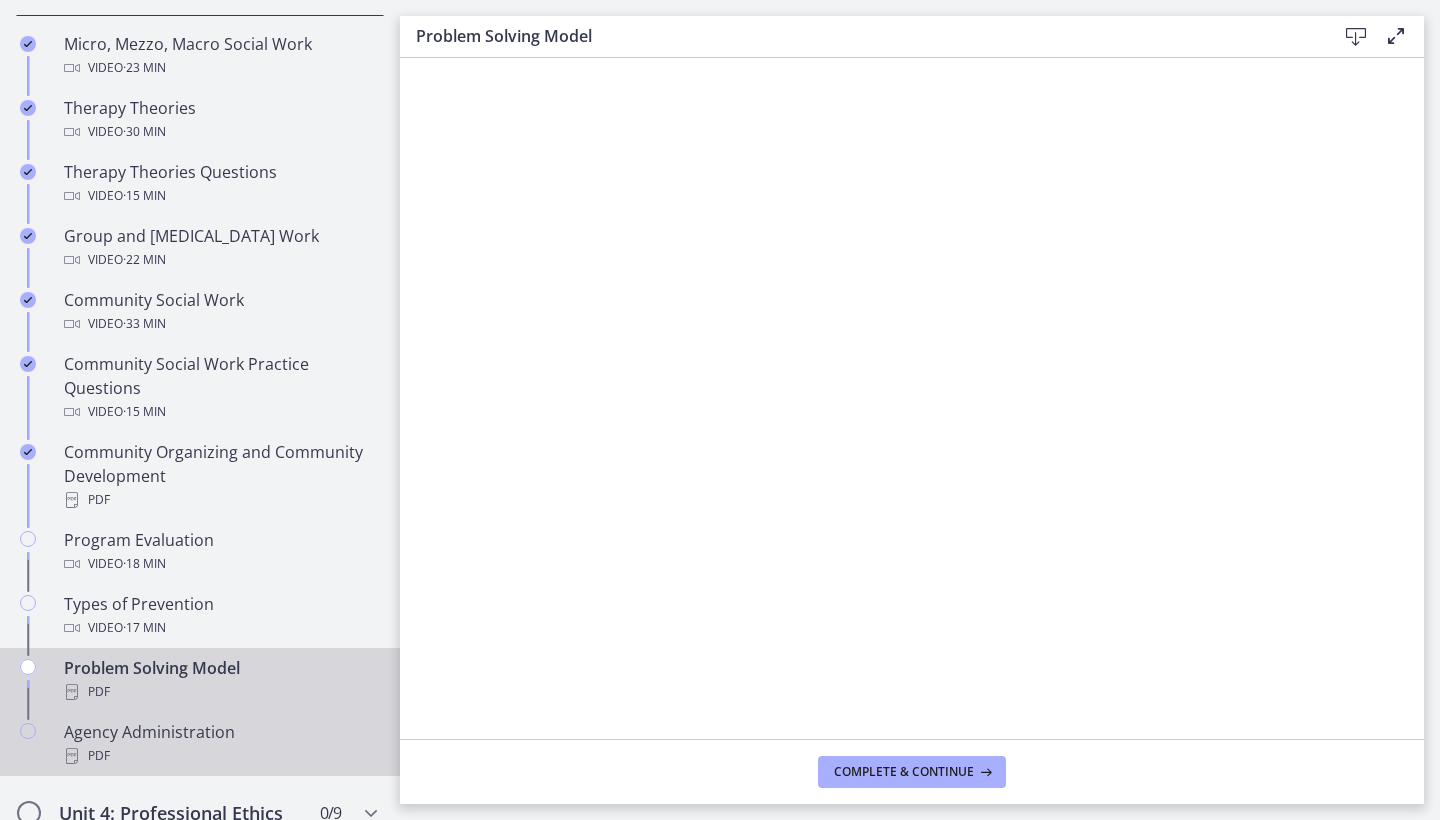 click on "PDF" at bounding box center (220, 756) 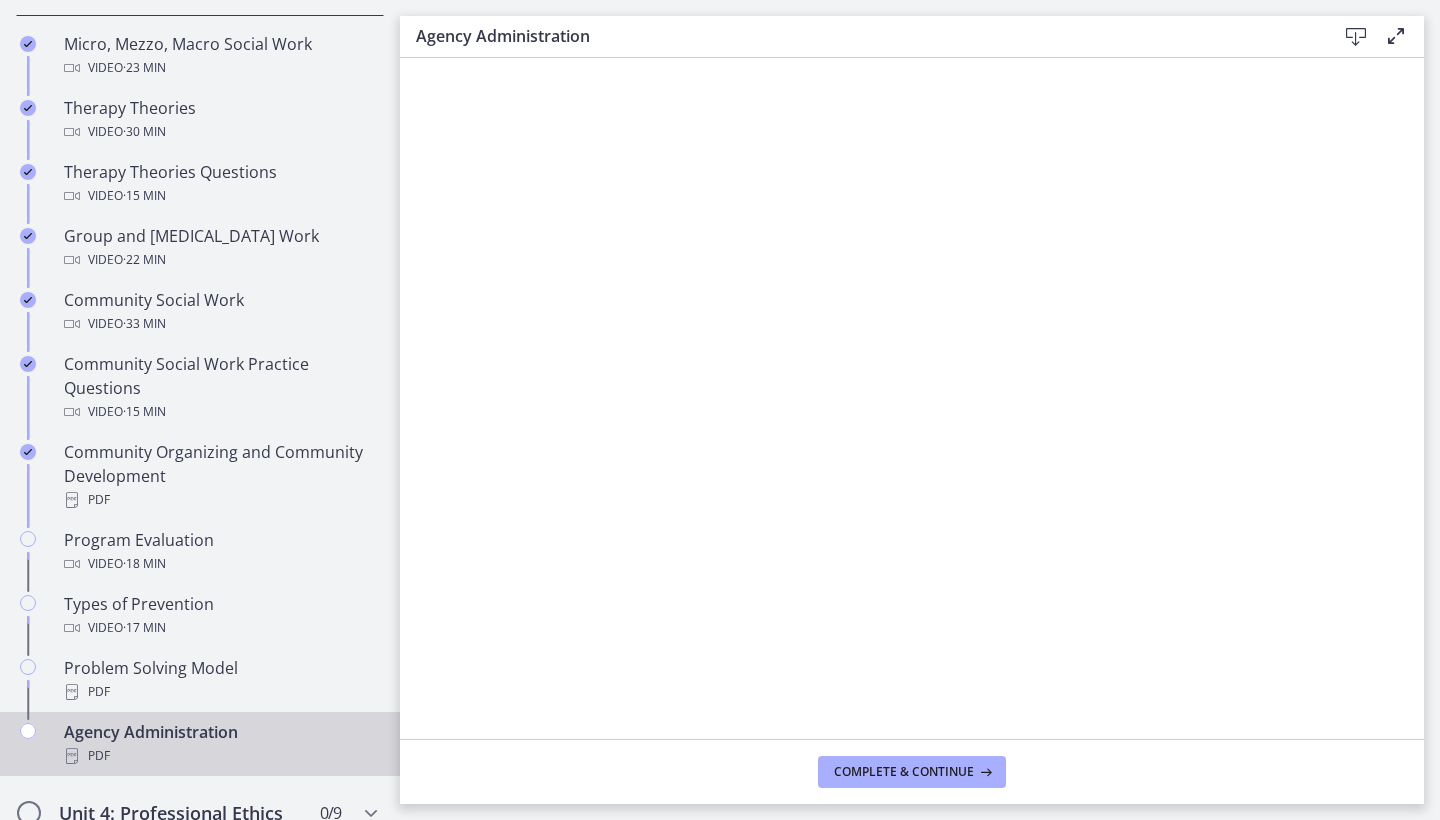 click at bounding box center [1356, 37] 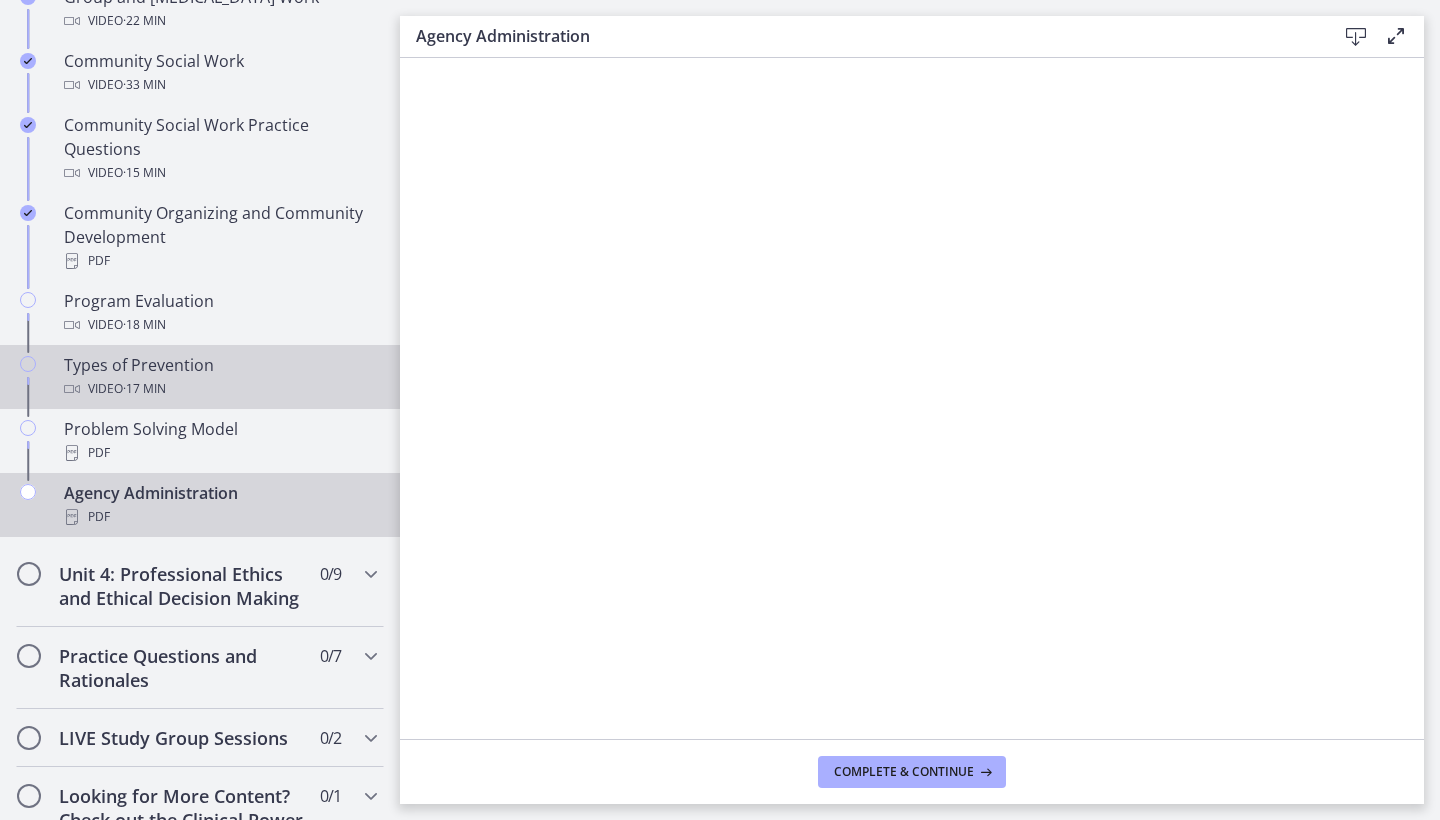 scroll, scrollTop: 1105, scrollLeft: 0, axis: vertical 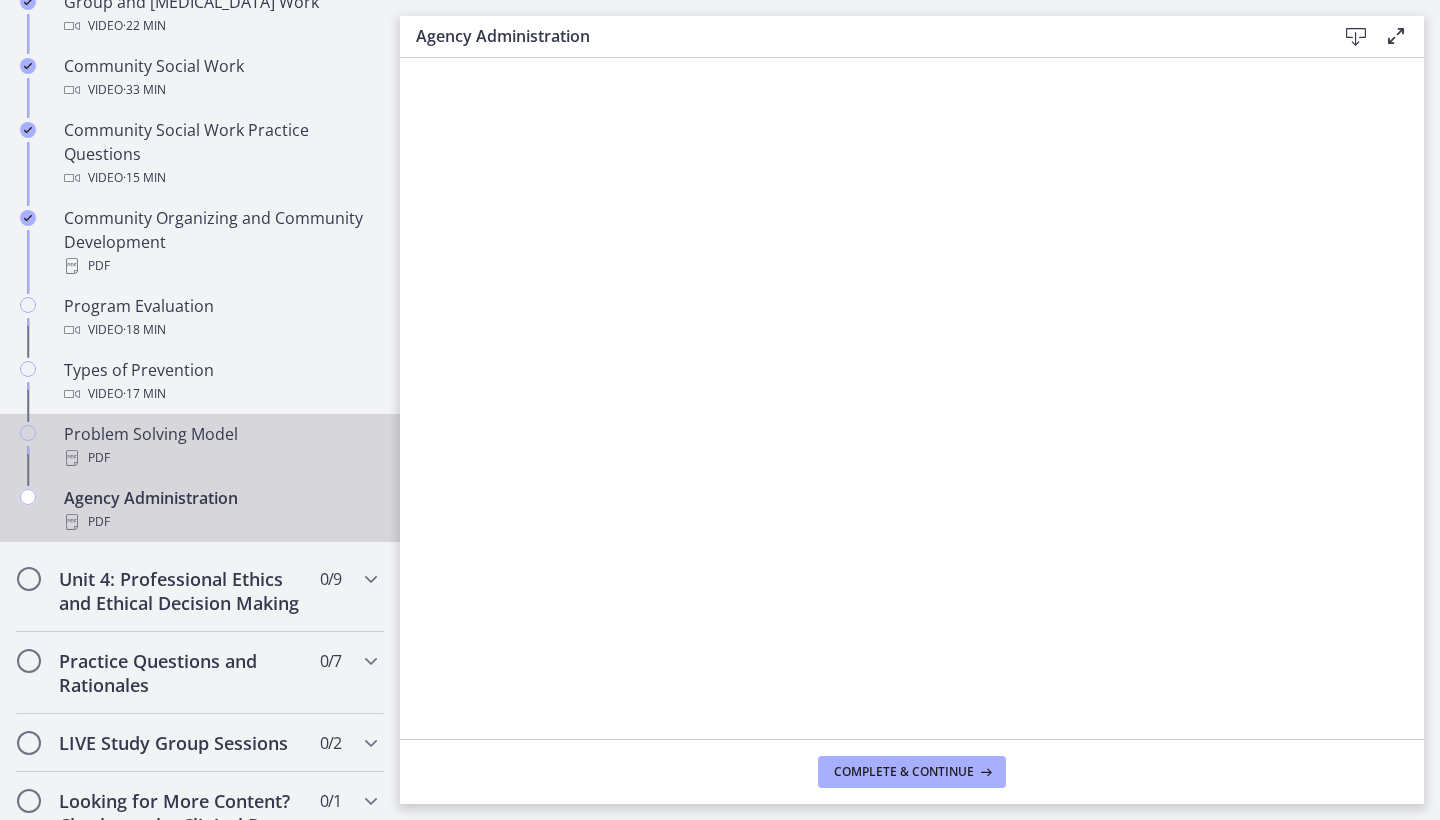 click on "PDF" at bounding box center (220, 458) 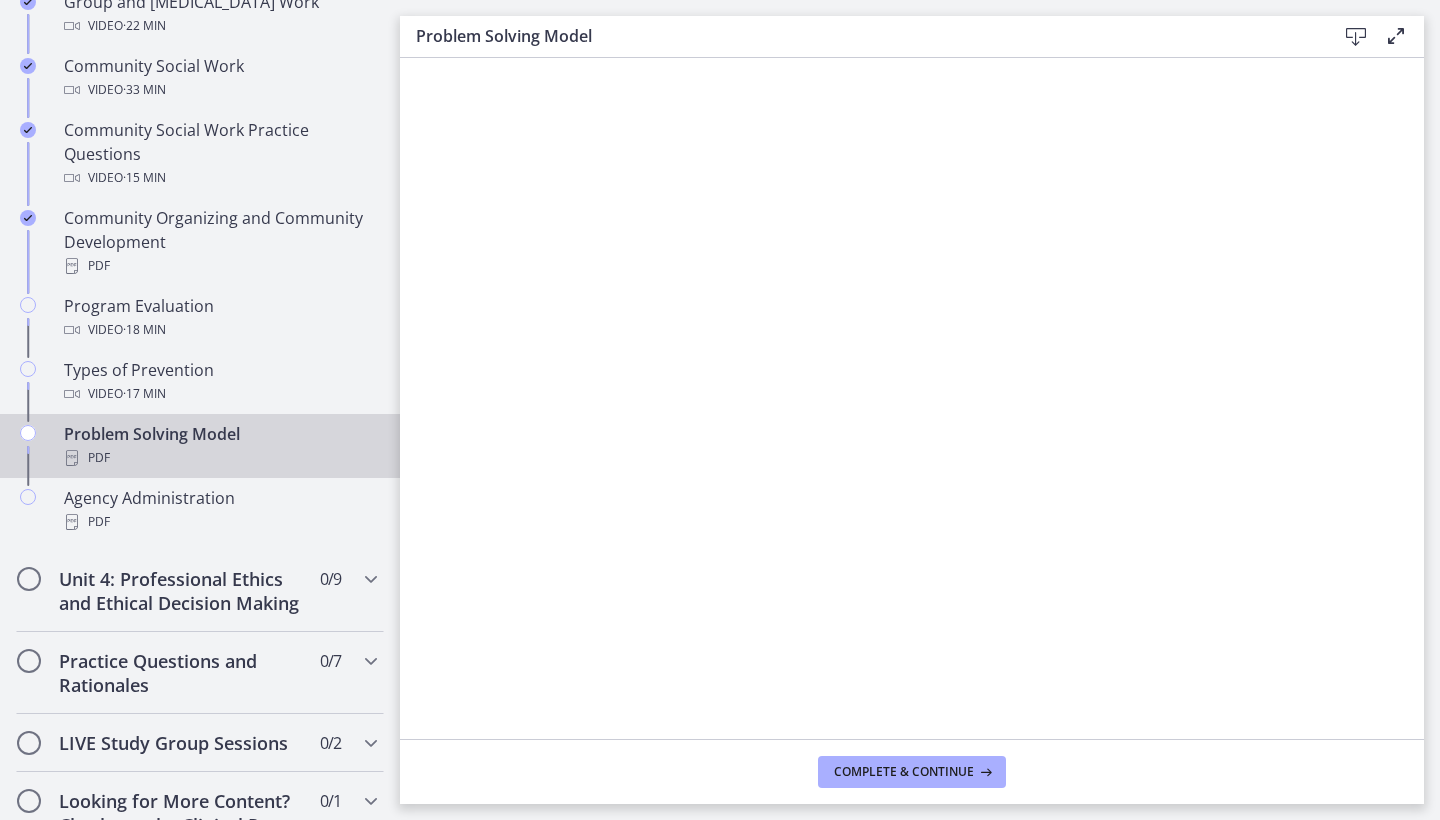 scroll, scrollTop: 0, scrollLeft: 0, axis: both 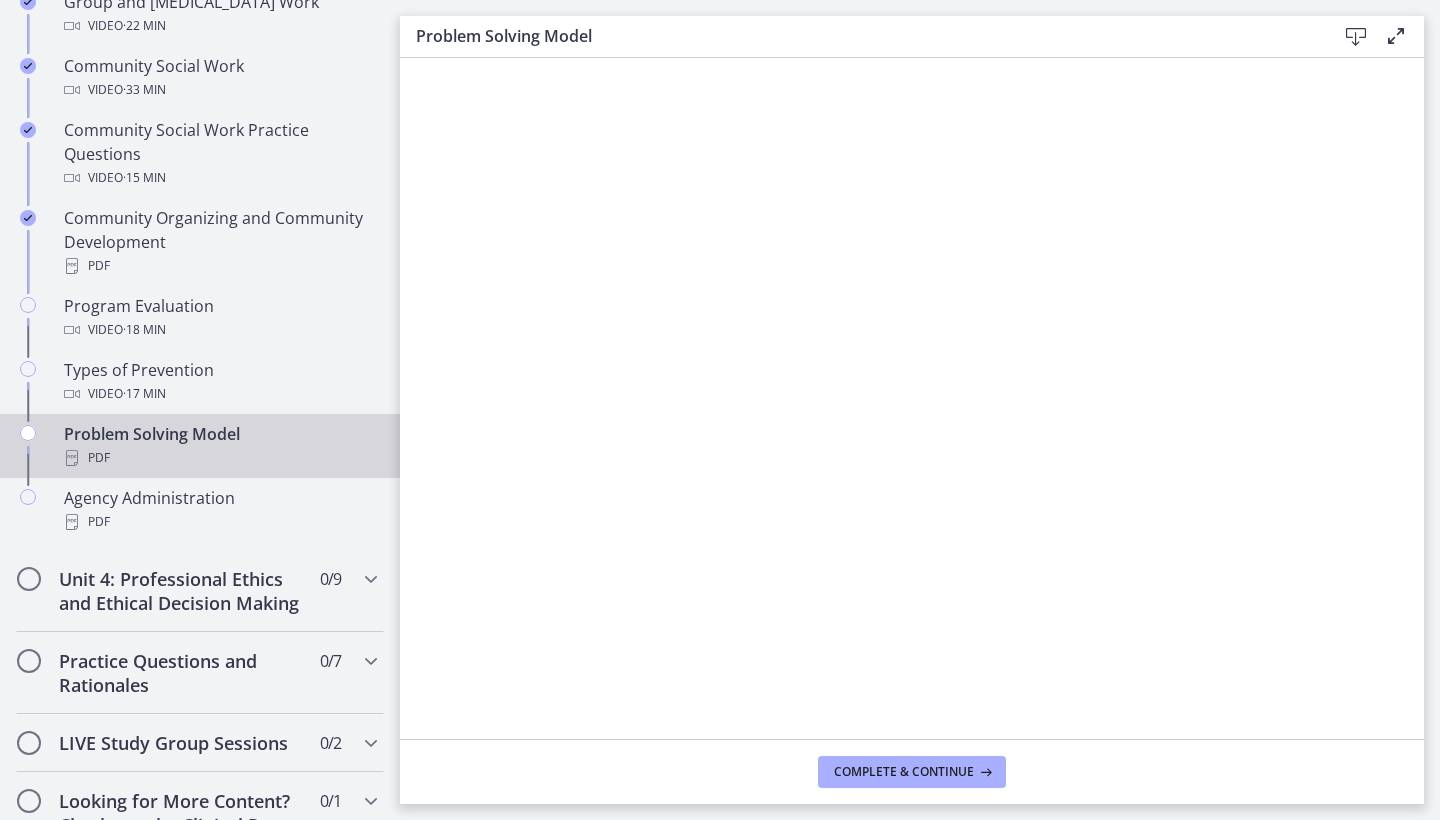 click at bounding box center [1356, 37] 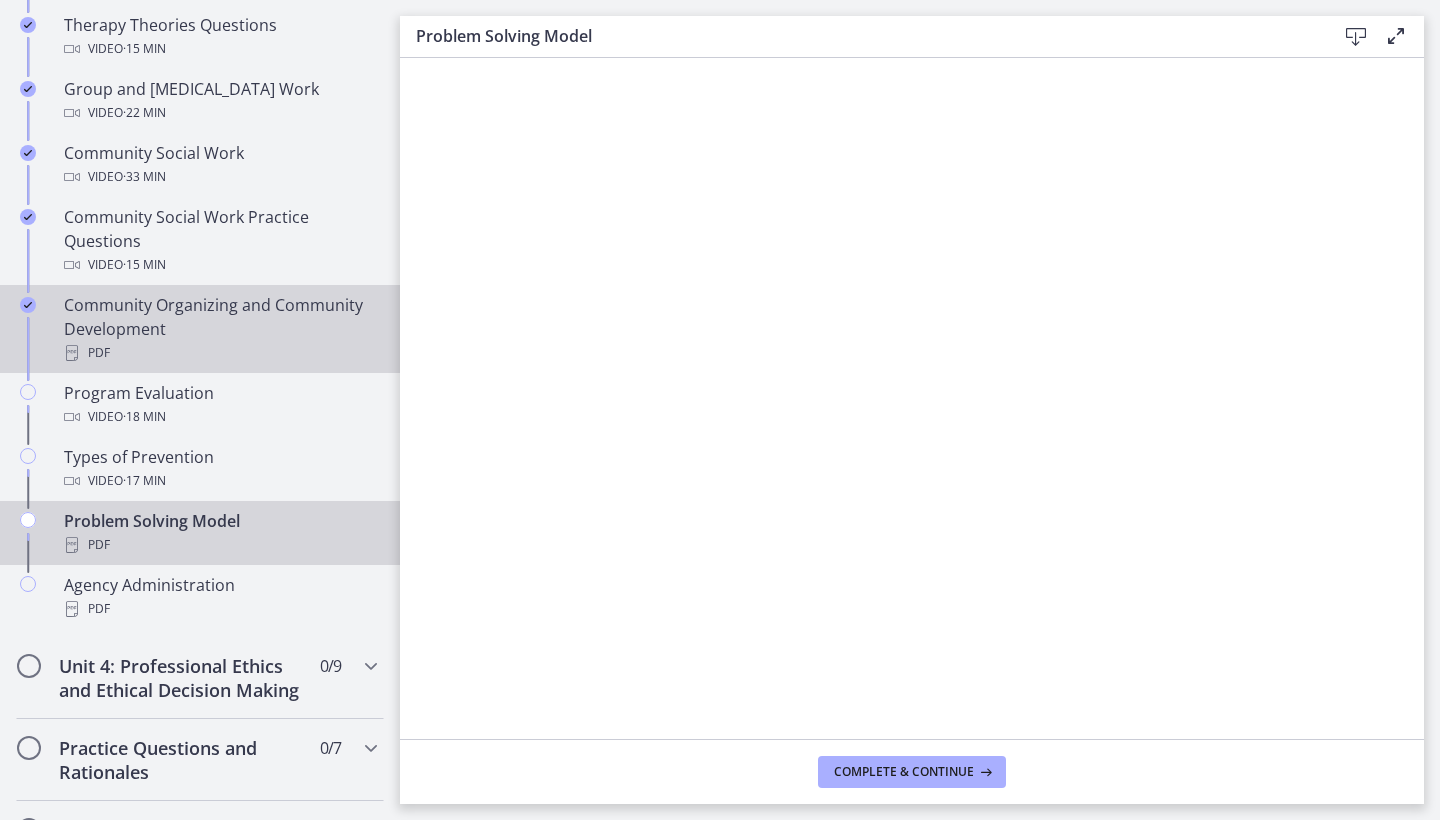 scroll, scrollTop: 1030, scrollLeft: 0, axis: vertical 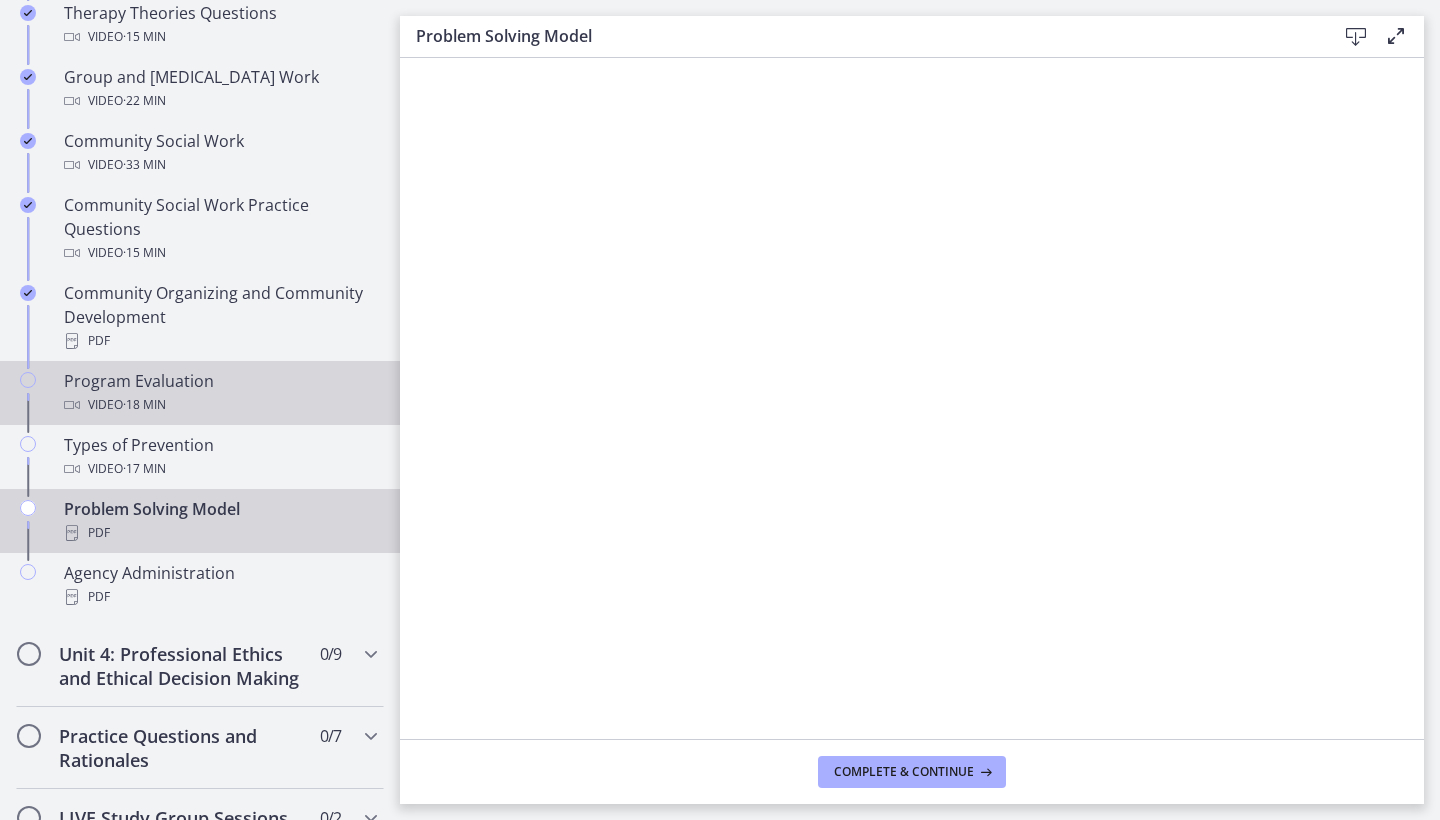 click on "·  18 min" at bounding box center [144, 405] 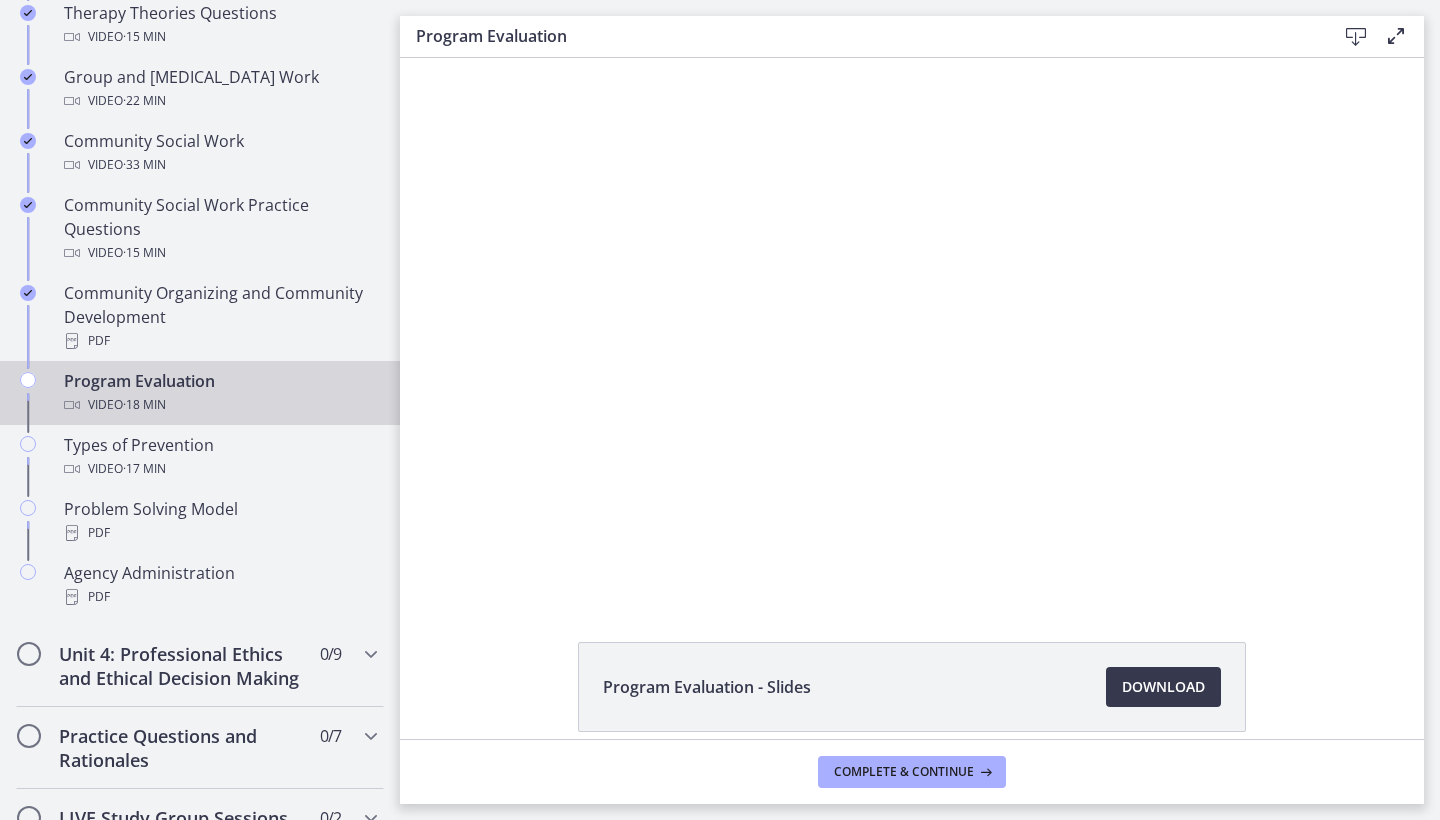 scroll, scrollTop: 0, scrollLeft: 0, axis: both 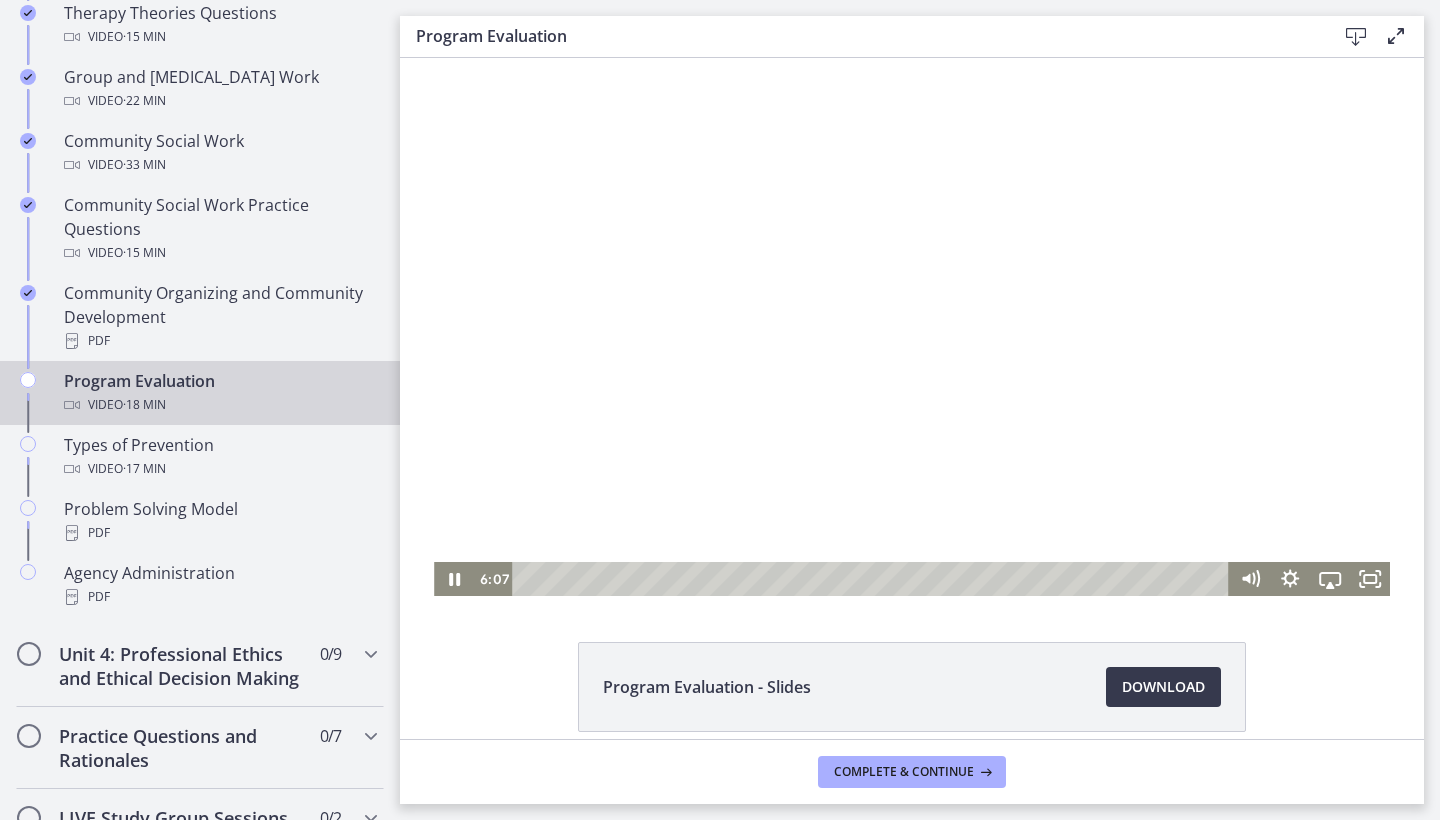 click at bounding box center (873, 579) 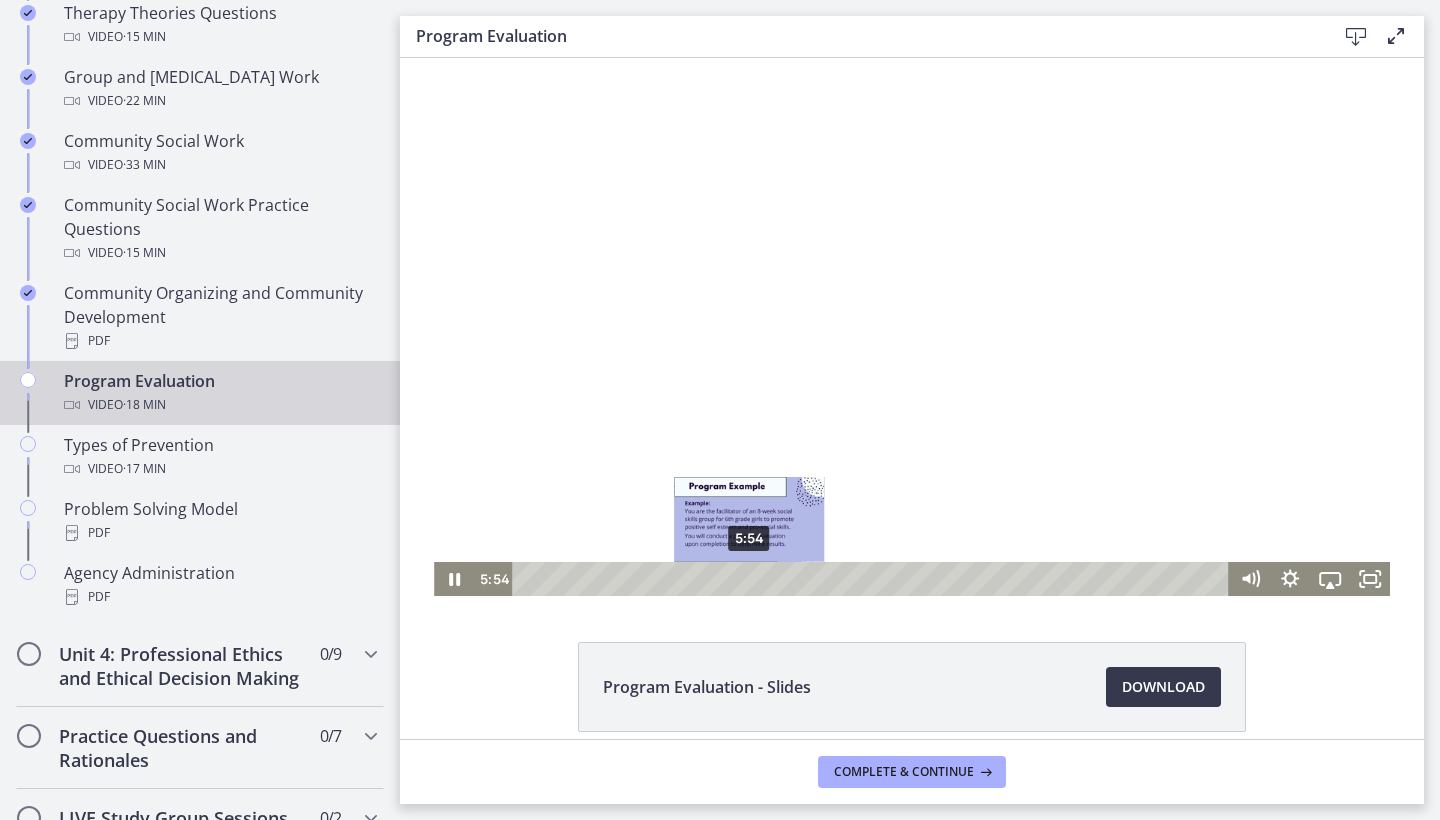 click on "5:54" at bounding box center [873, 579] 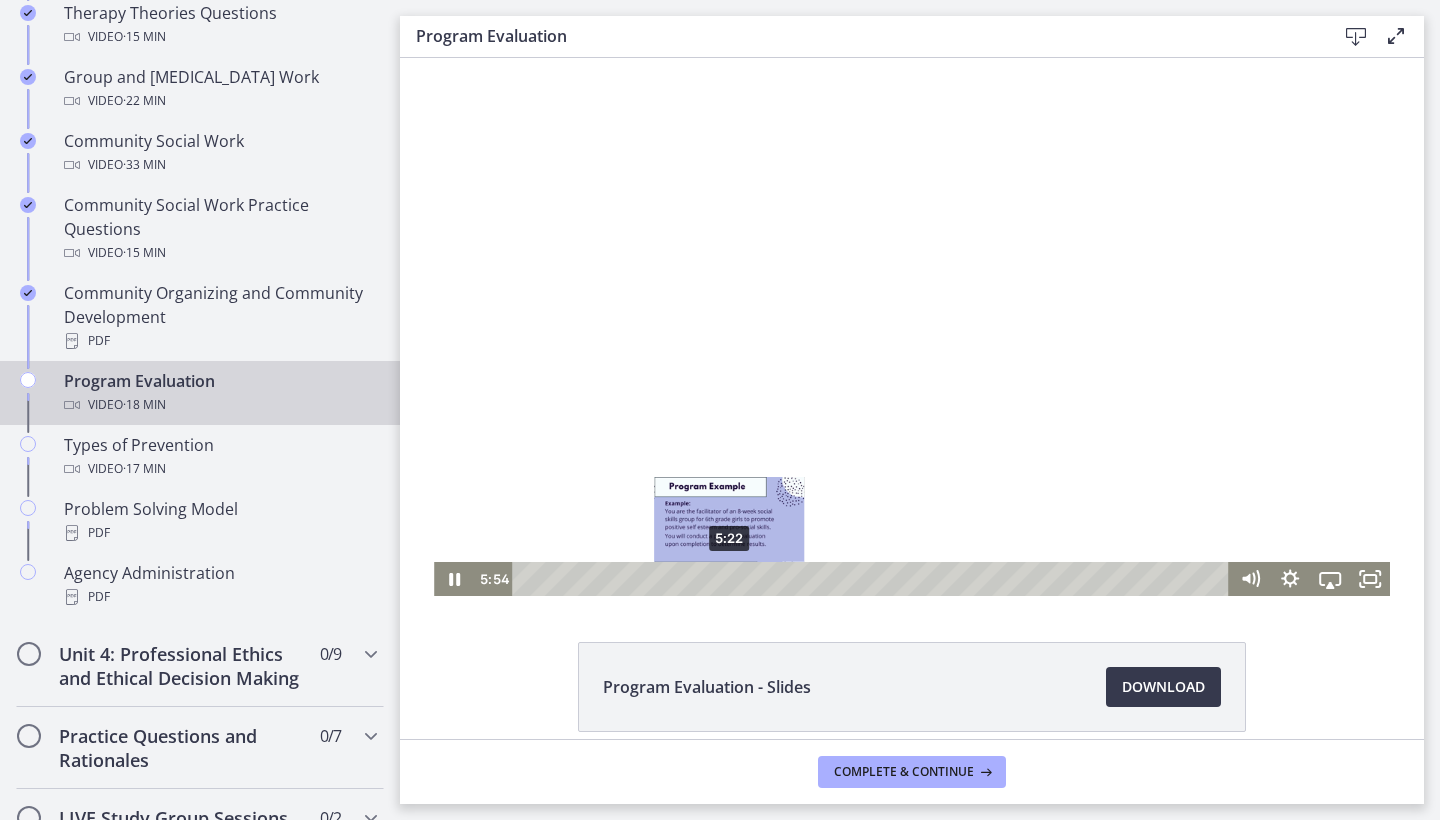click on "5:22" at bounding box center [873, 579] 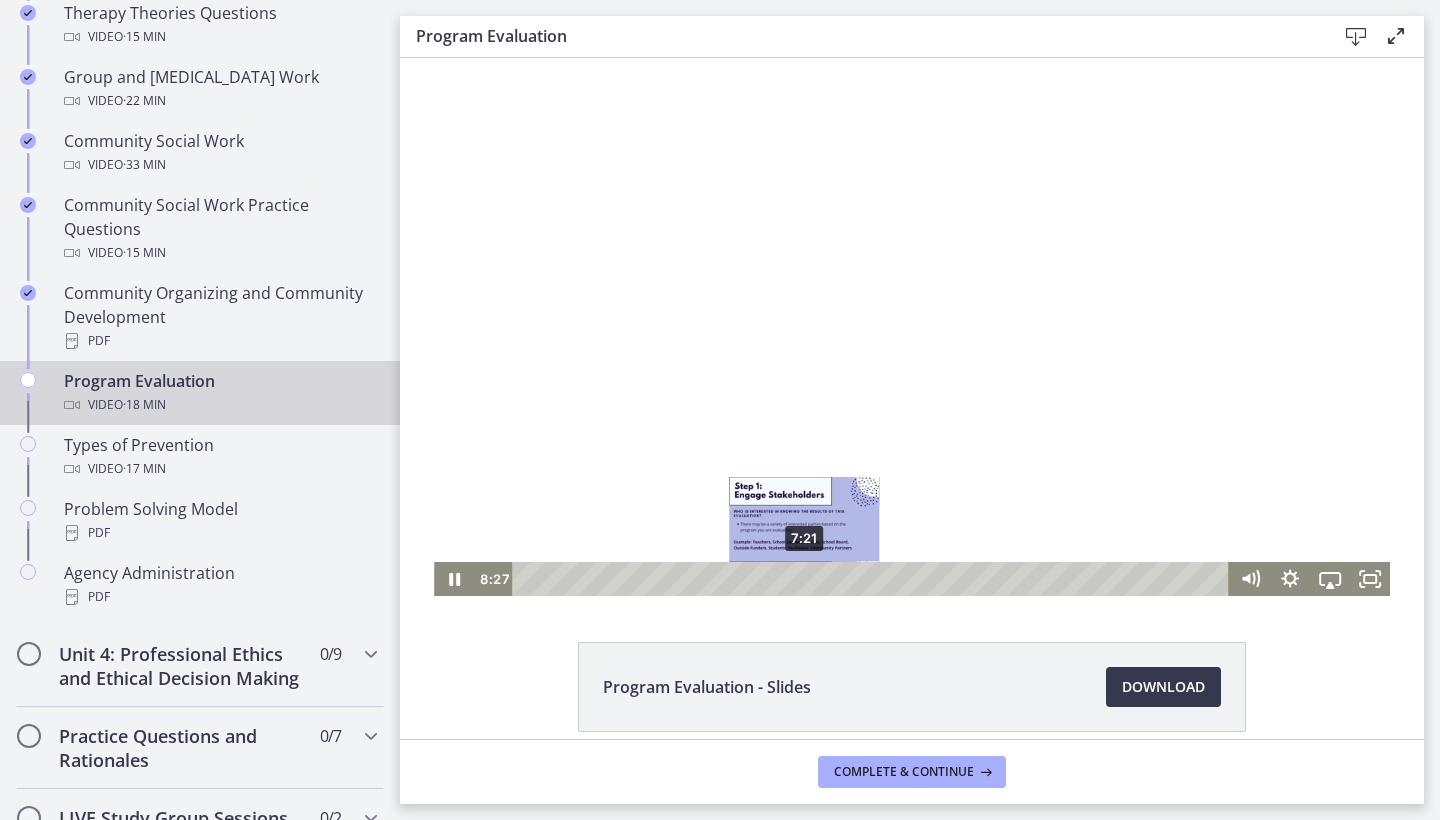 click on "7:21" at bounding box center (873, 579) 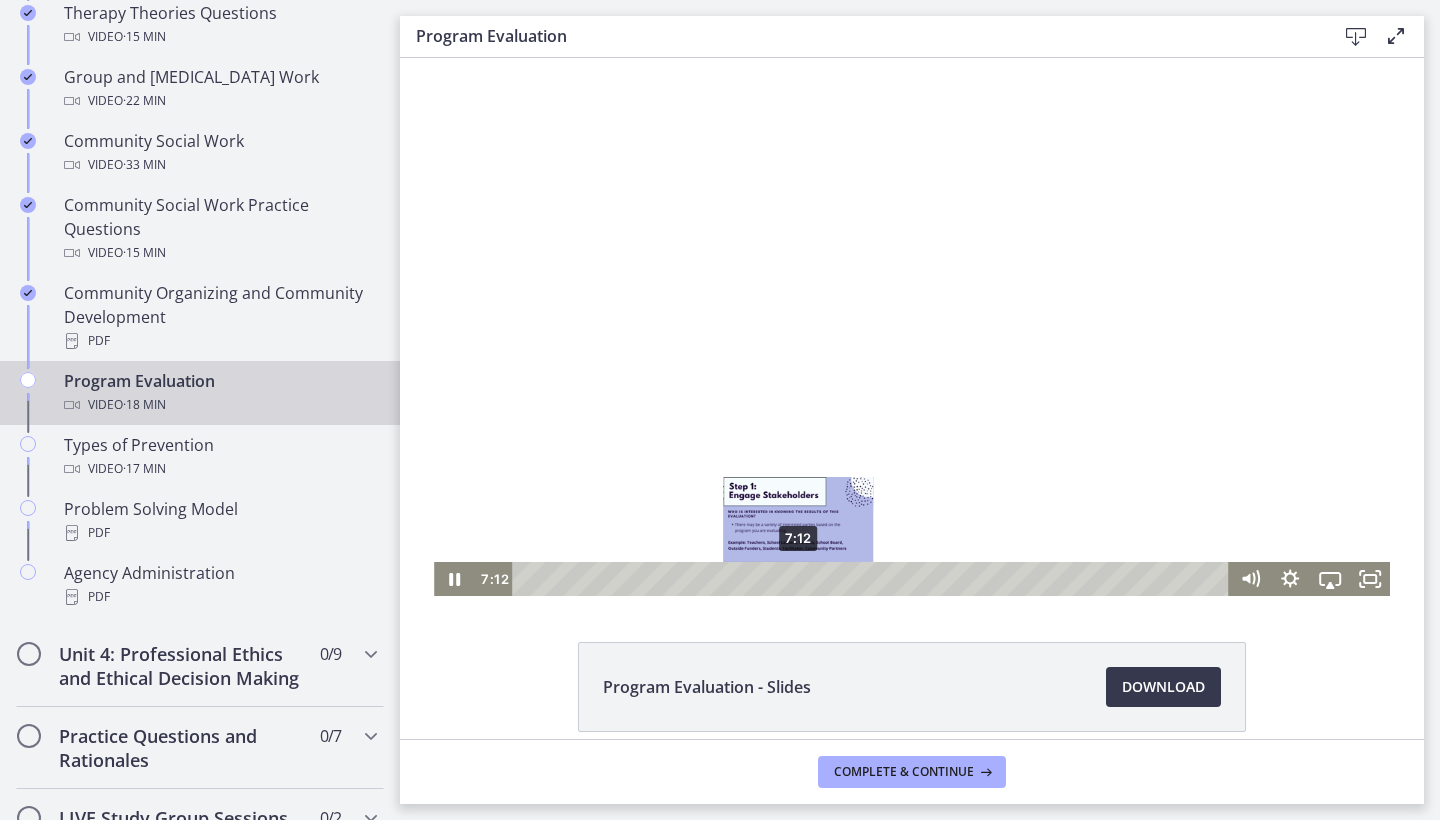 click on "7:12" at bounding box center [873, 579] 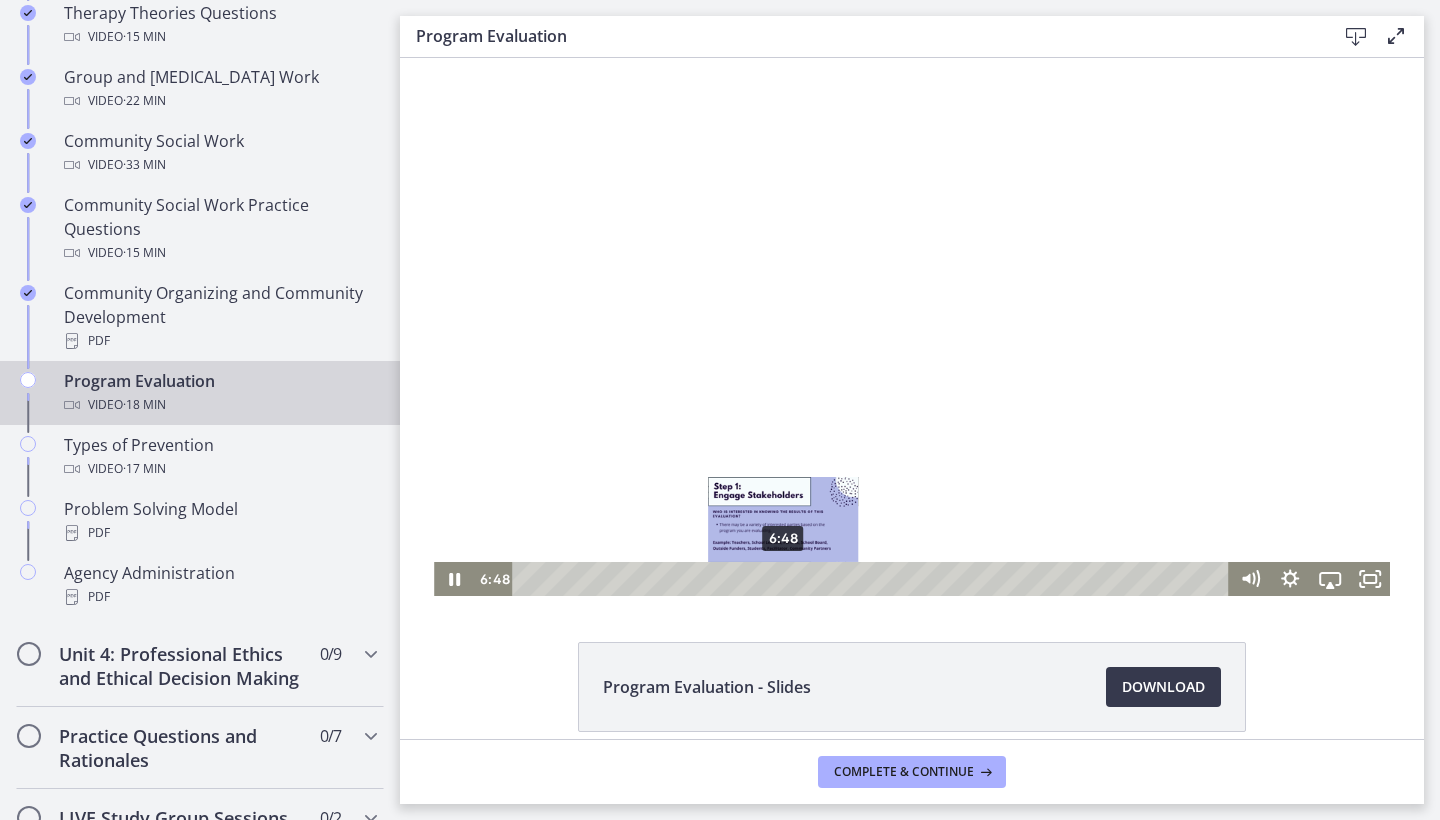 click on "6:48" at bounding box center [873, 579] 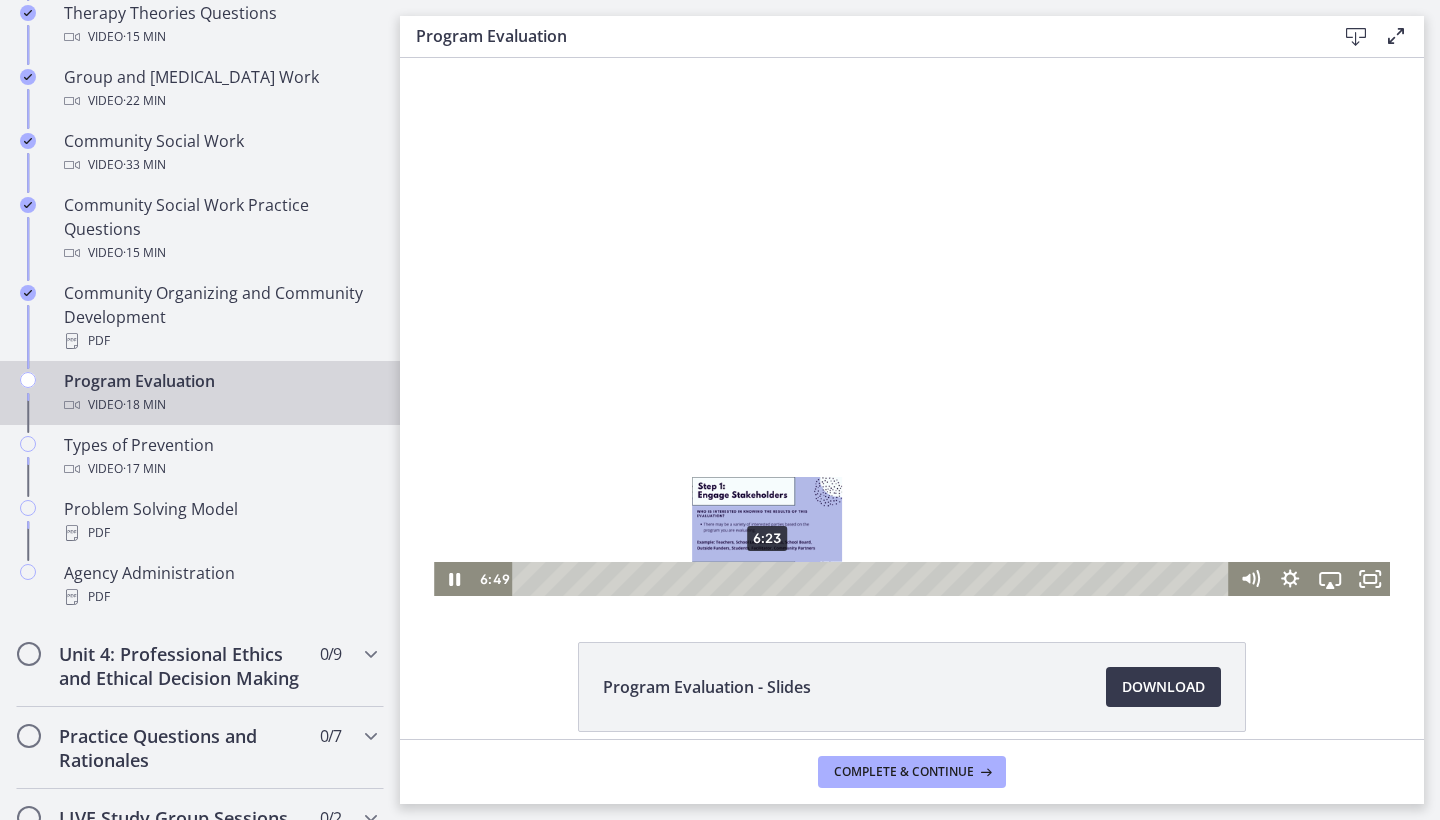 click on "6:23" at bounding box center (873, 579) 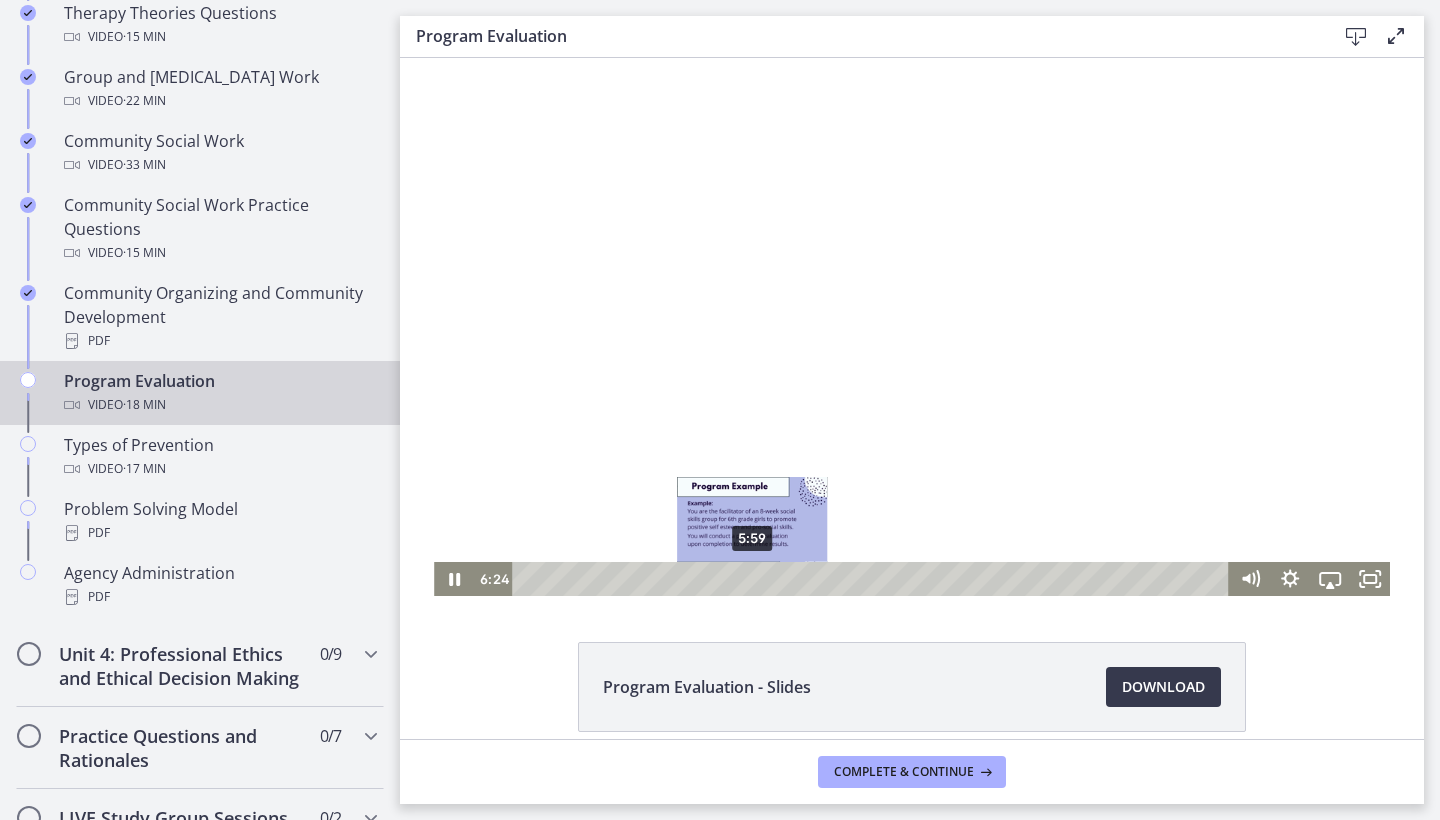 click on "5:59" at bounding box center (873, 579) 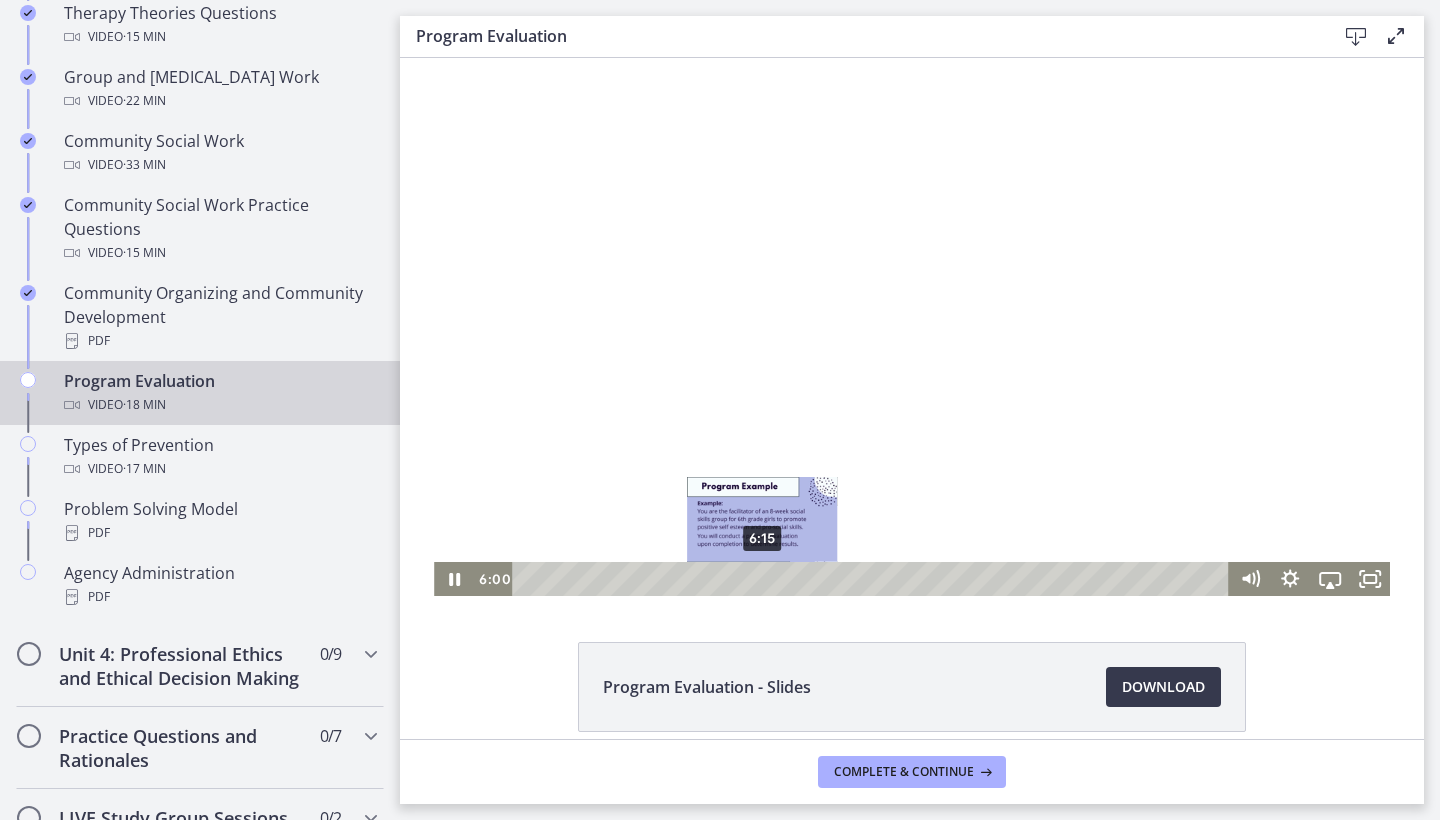 click on "6:15" at bounding box center [873, 579] 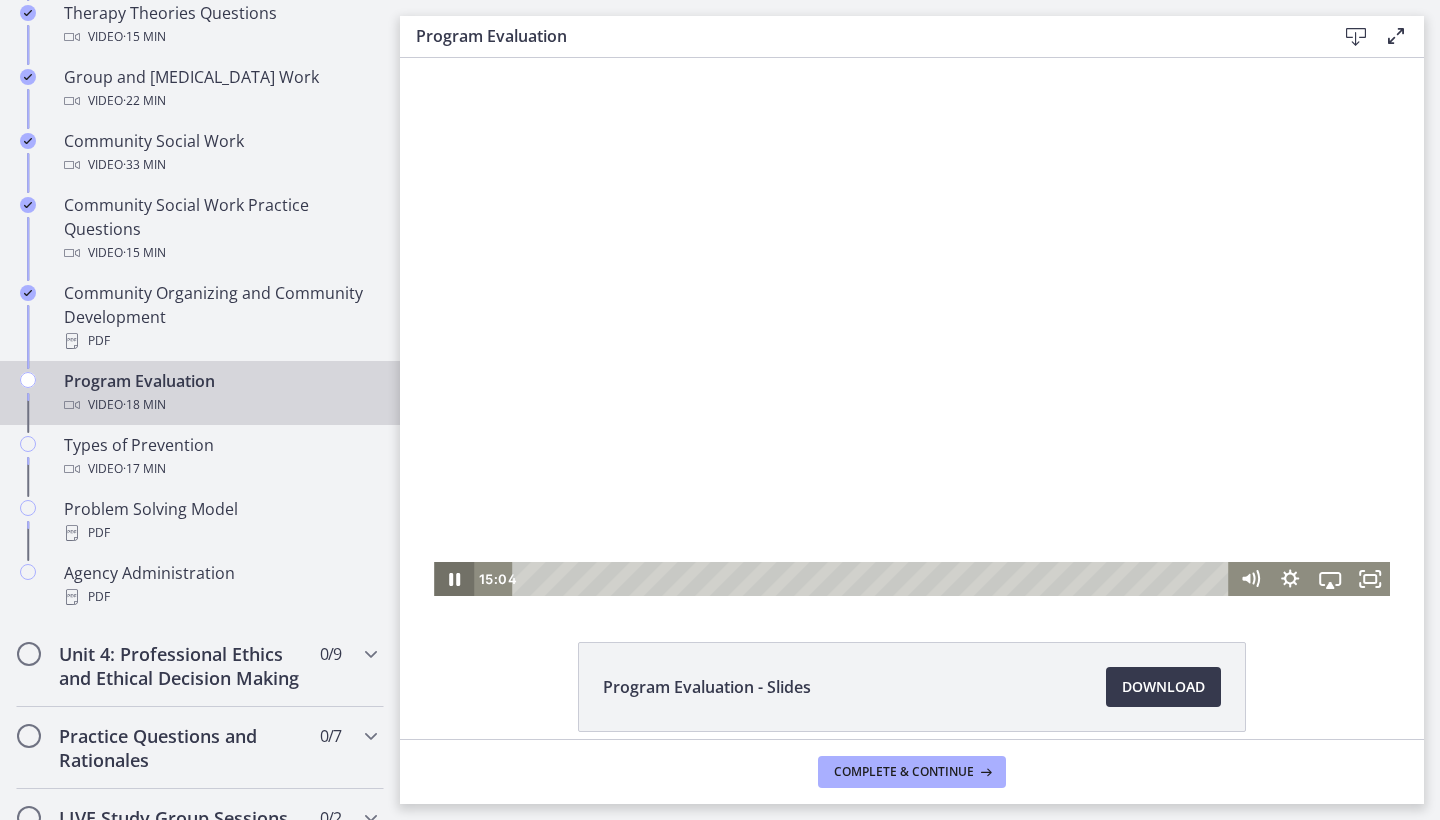 click 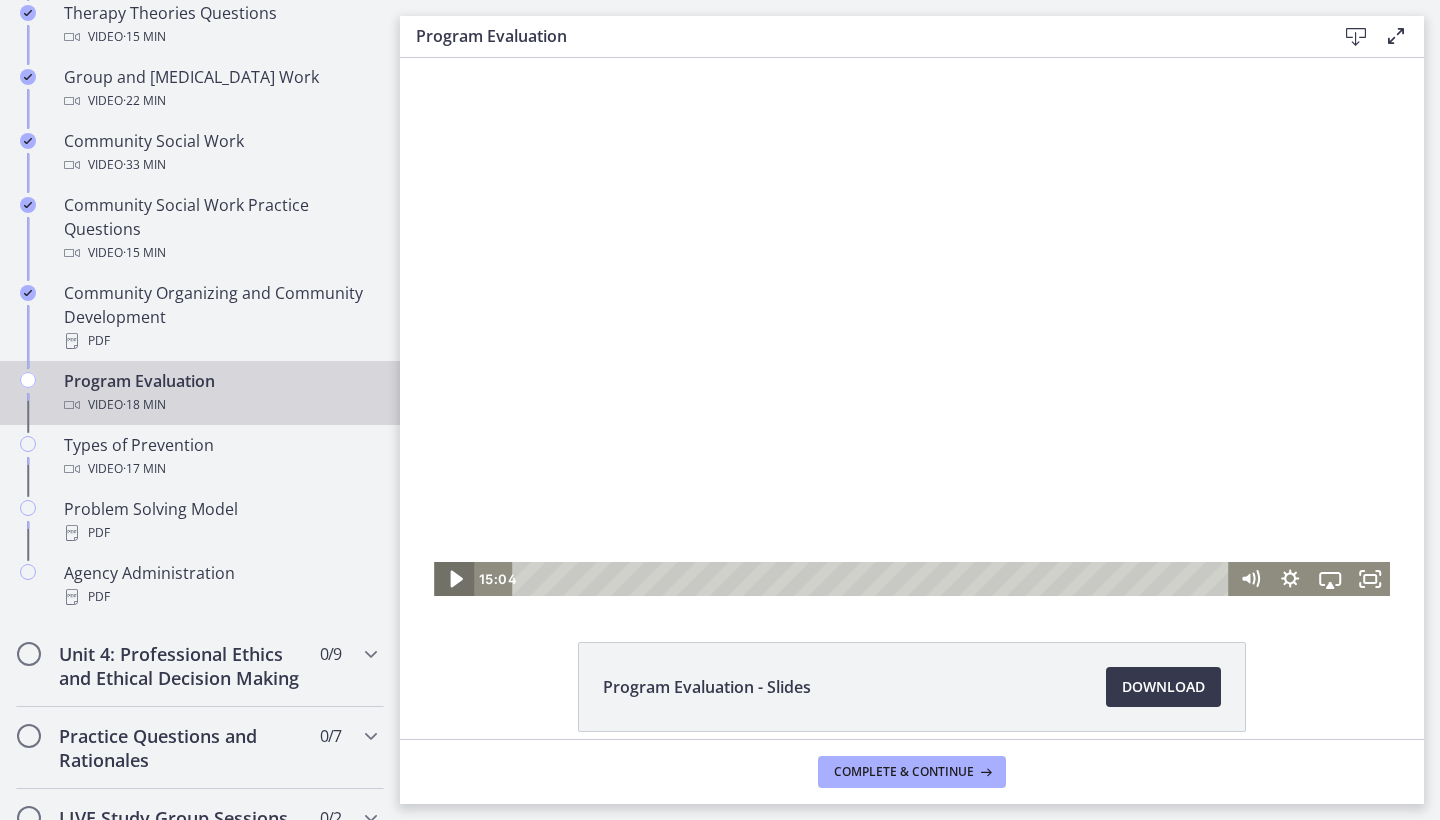 click 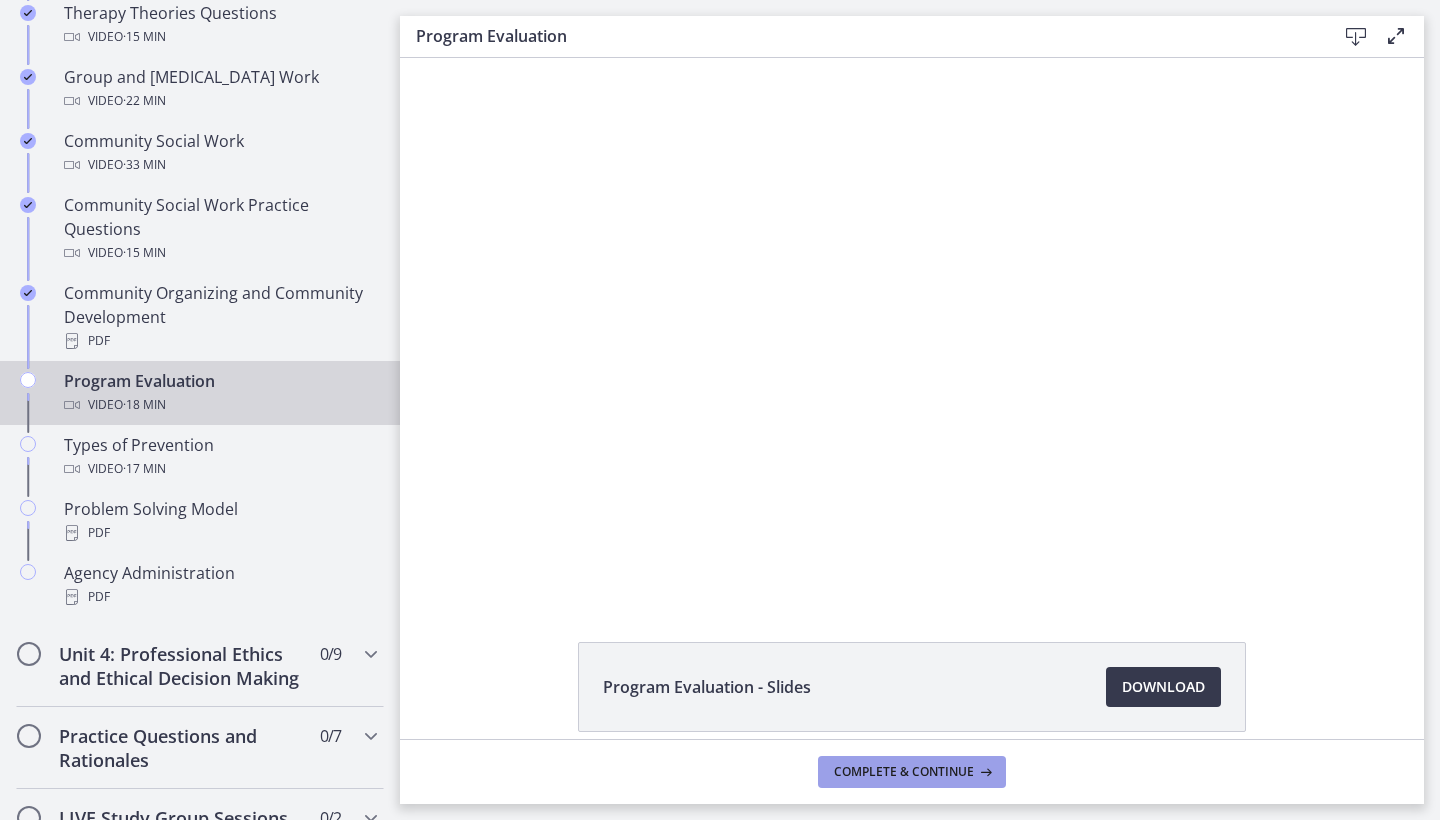 click on "Complete & continue" at bounding box center [904, 772] 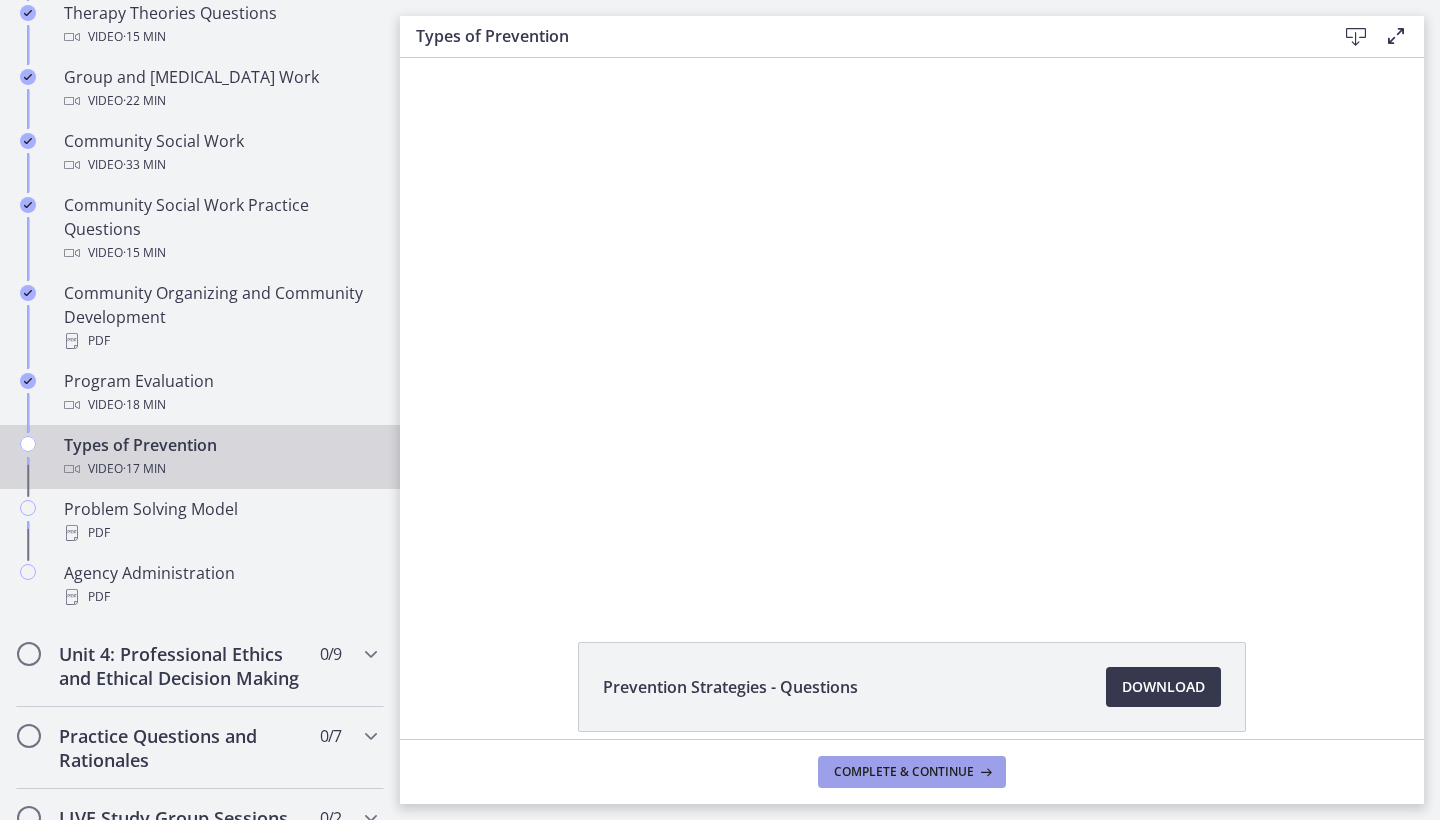 scroll, scrollTop: 0, scrollLeft: 0, axis: both 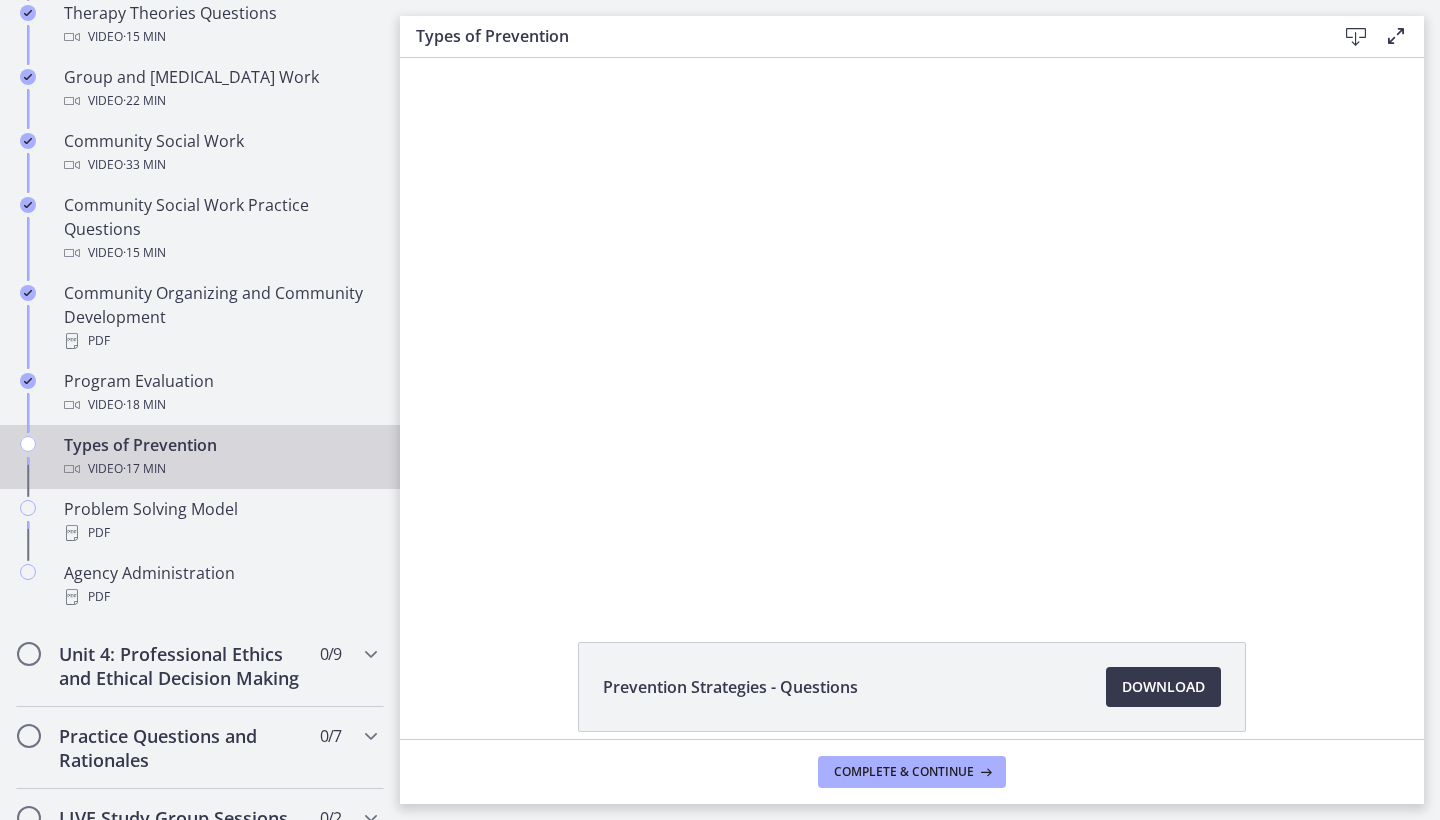 click on "Prevention Strategies - Questions
Download
Opens in a new window
Types of Prevention - Slides
873 KB
Download
Opens in a new window" at bounding box center [912, 784] 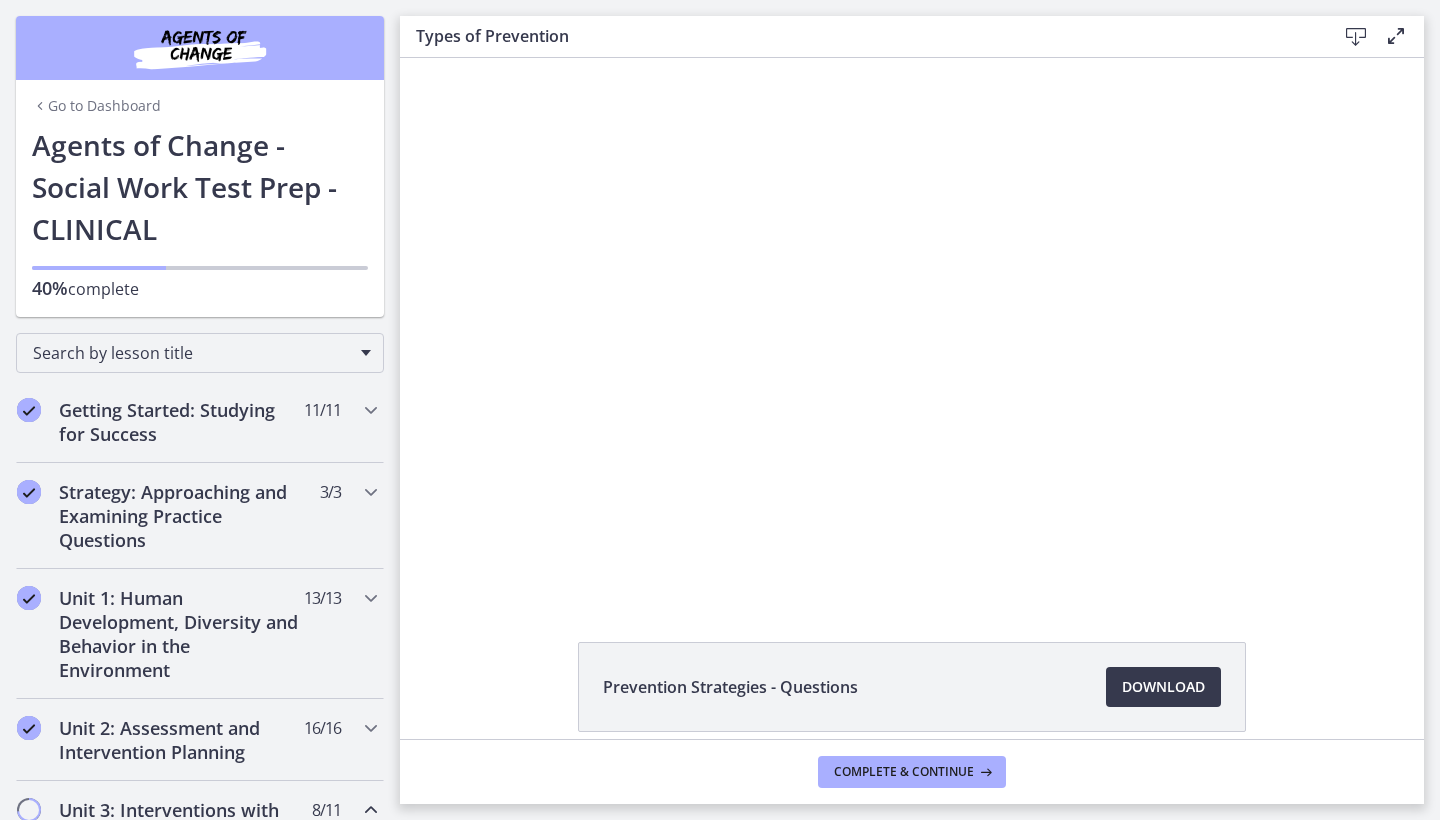 scroll, scrollTop: 0, scrollLeft: 0, axis: both 